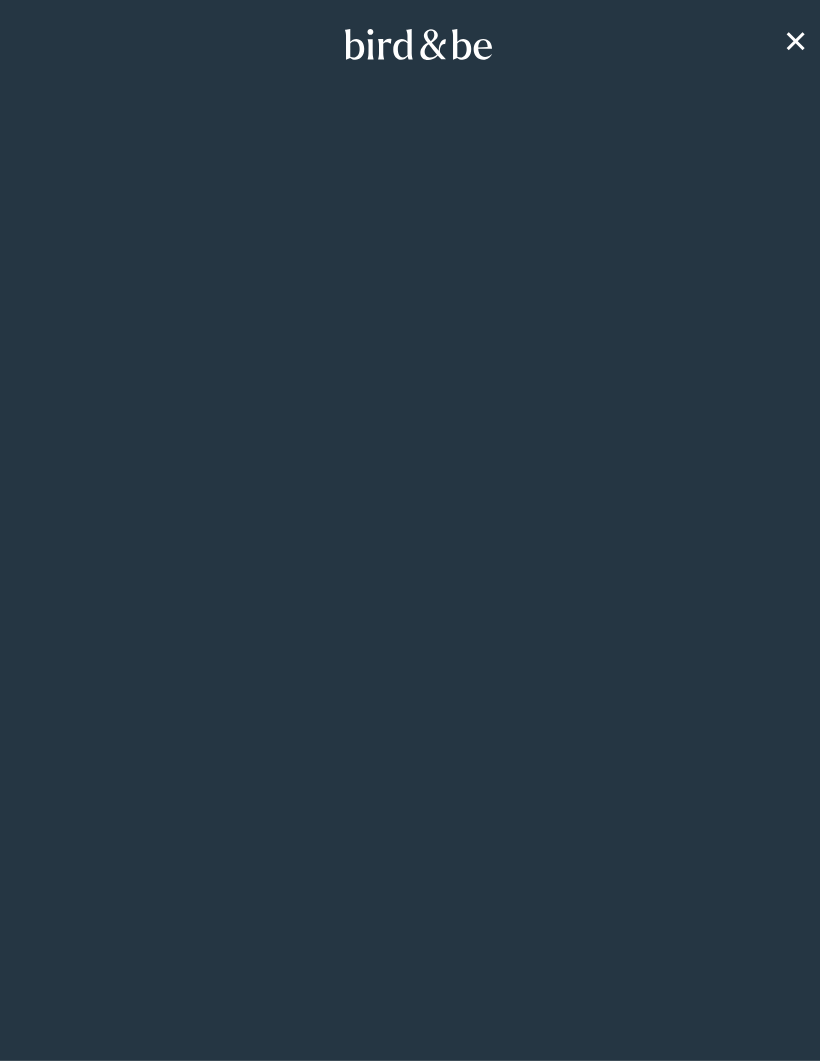 scroll, scrollTop: 0, scrollLeft: 0, axis: both 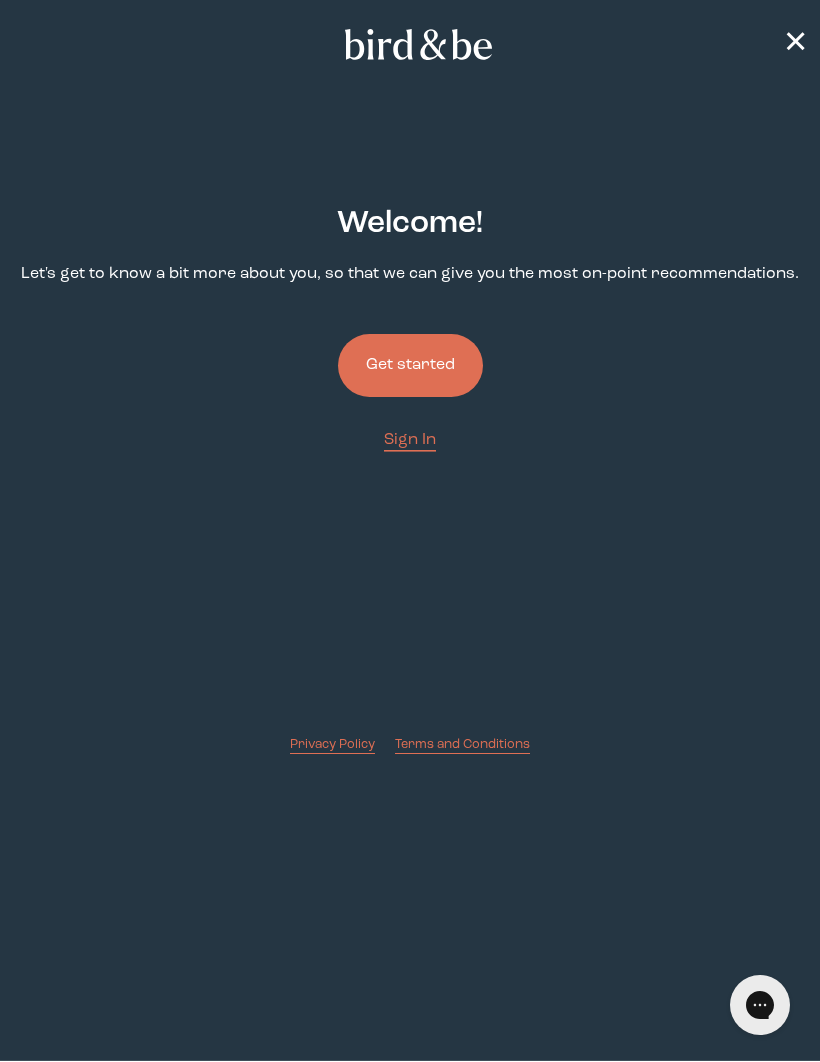 click on "Get started" at bounding box center [410, 365] 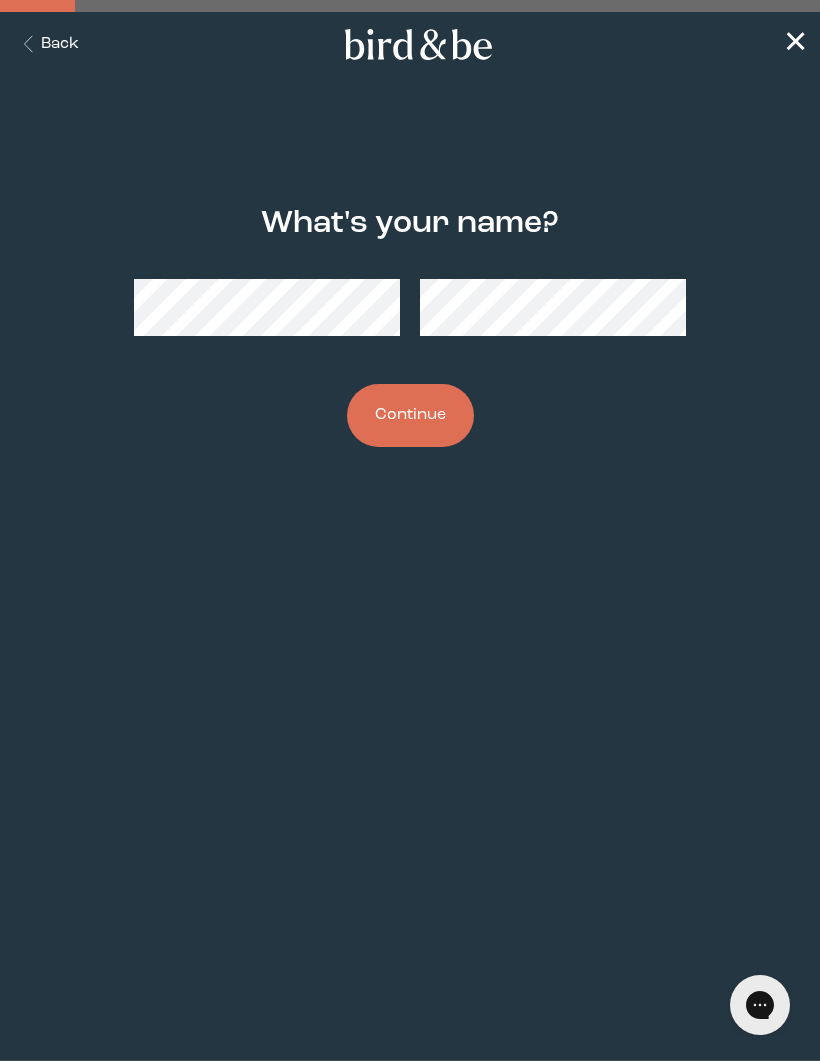 click on "Continue" at bounding box center (410, 415) 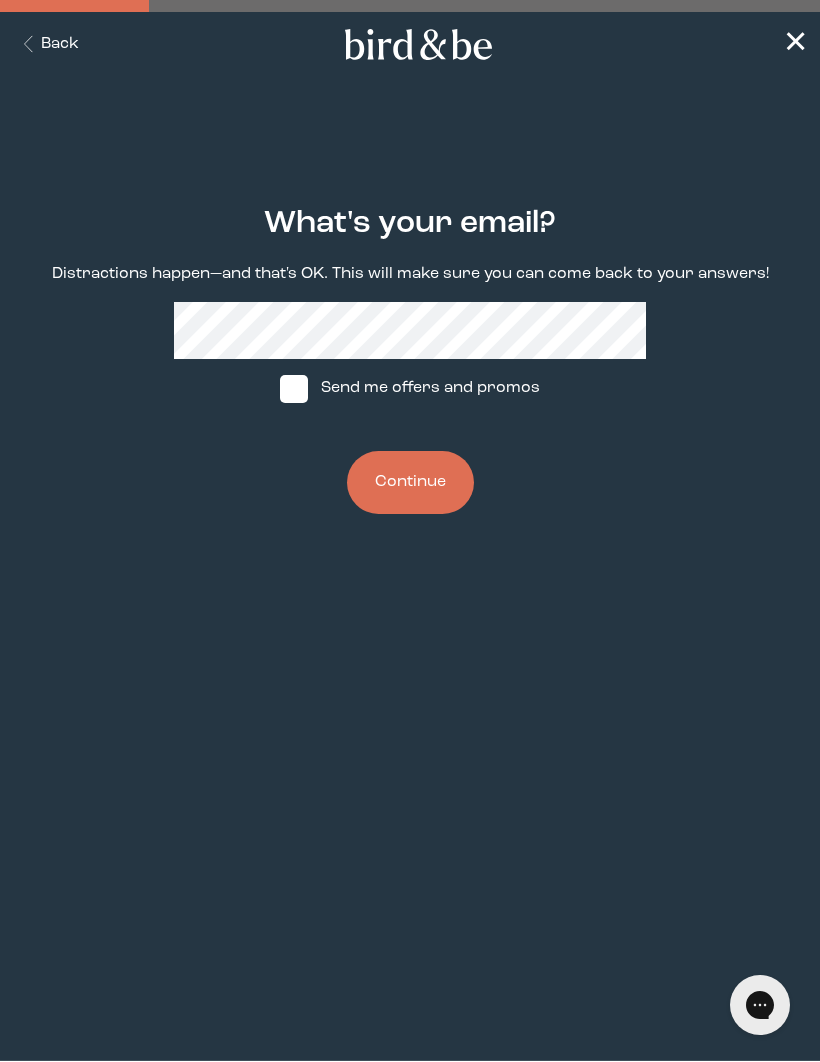 click on "Continue" at bounding box center (410, 482) 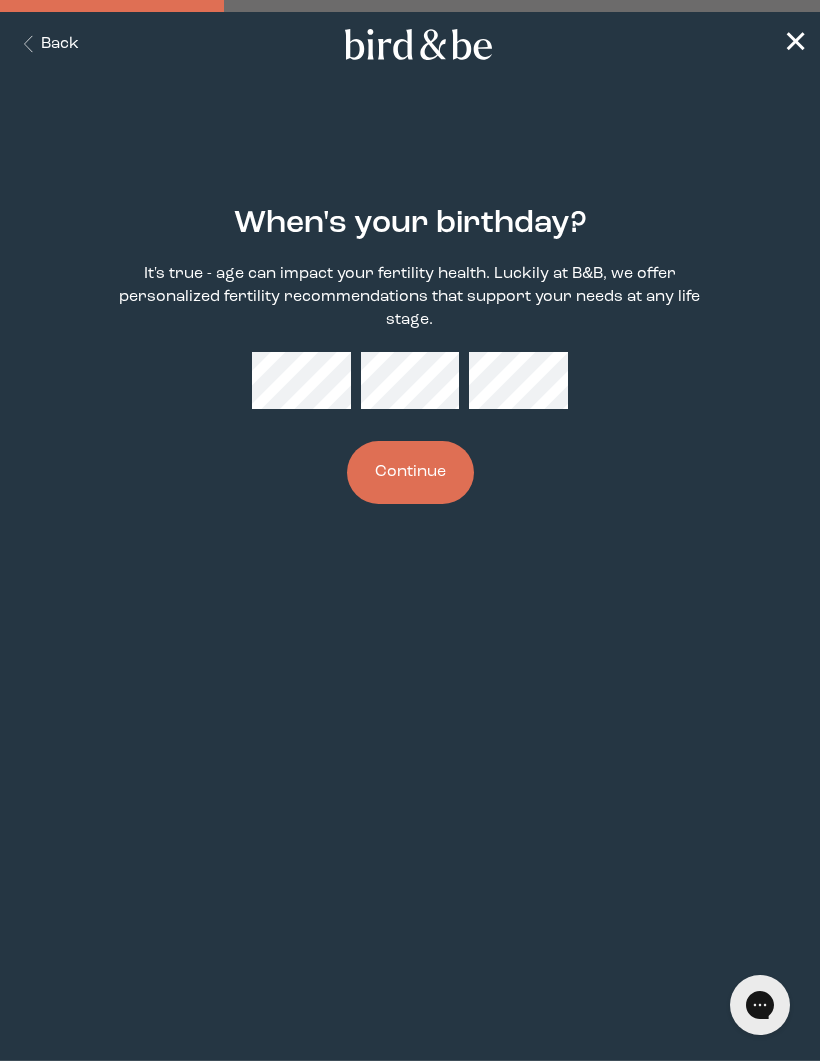 click on "Continue" at bounding box center (410, 472) 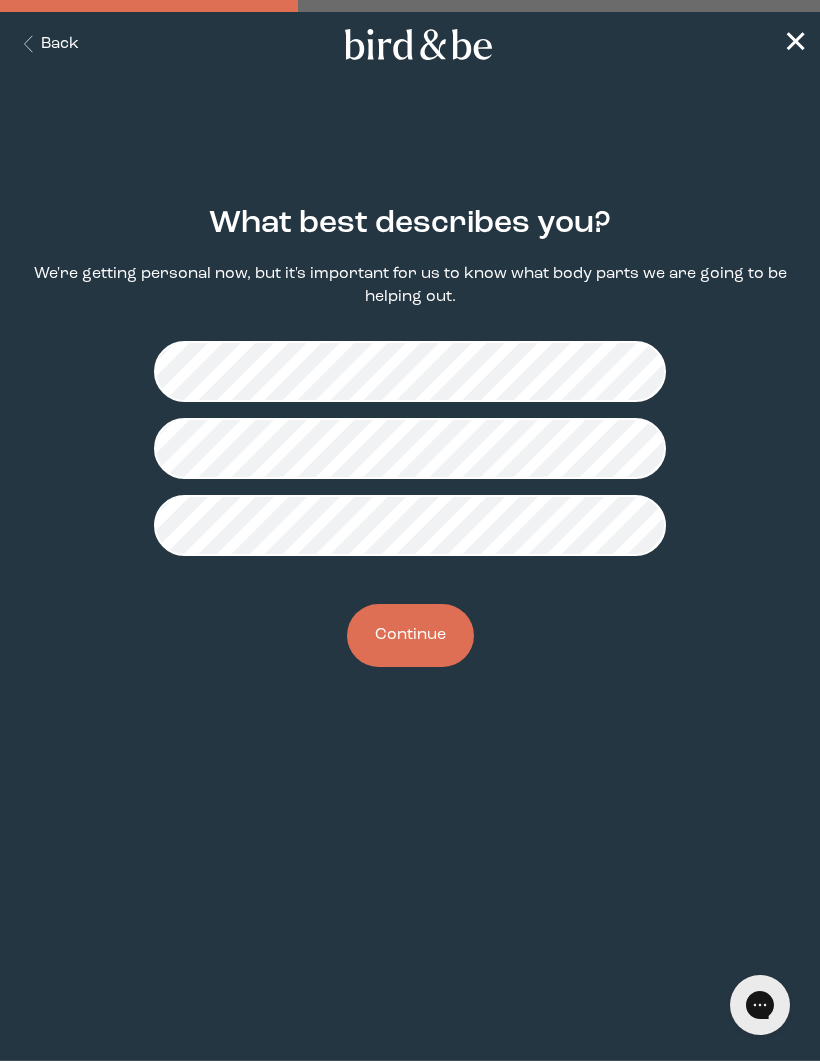click on "Continue" at bounding box center (410, 635) 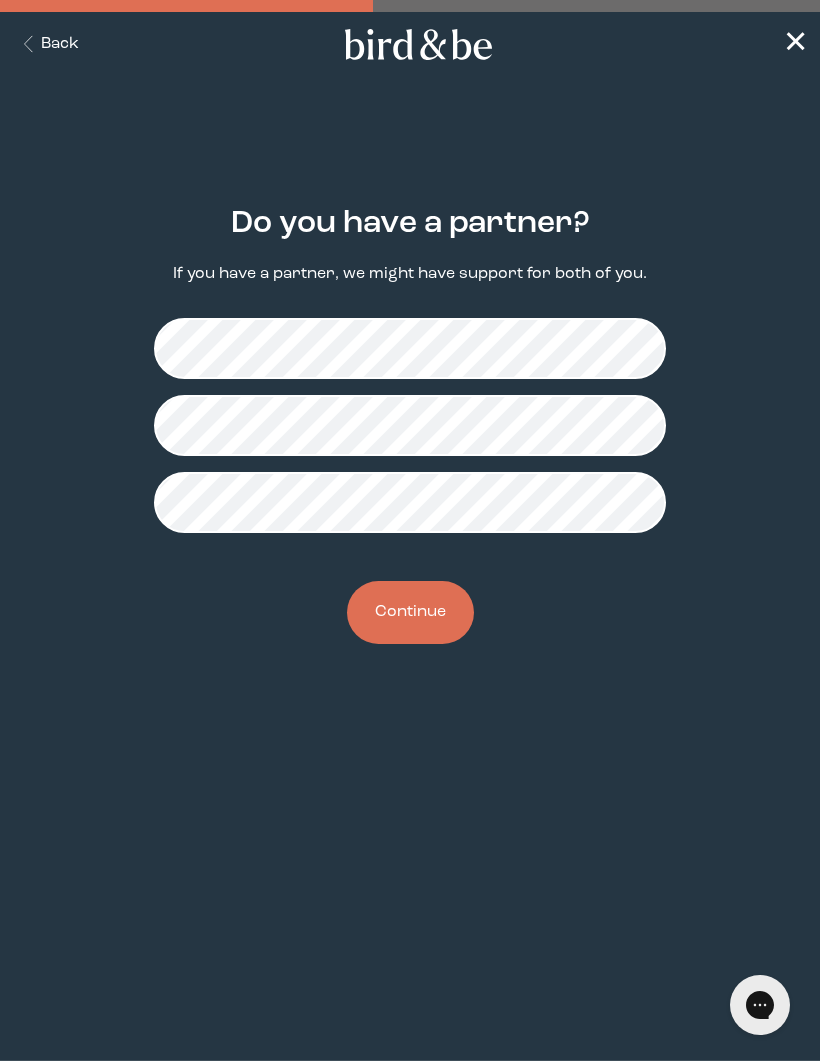 click on "Continue" at bounding box center (410, 612) 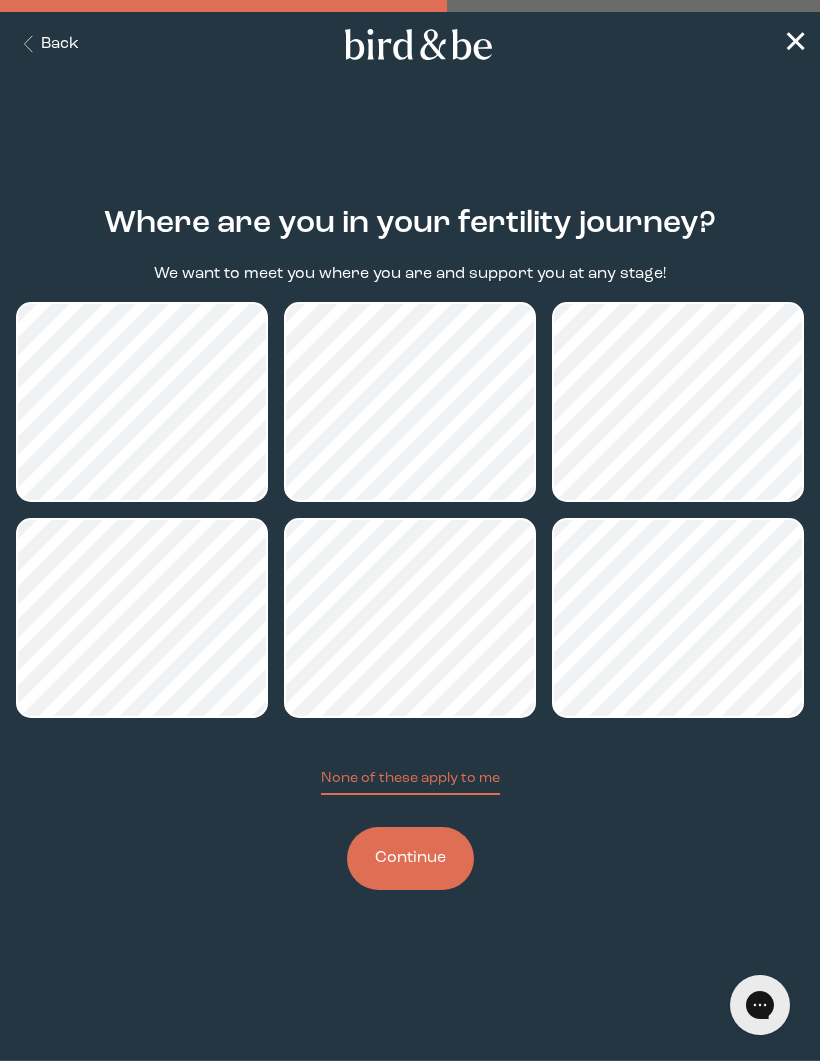 click on "Continue" at bounding box center [410, 858] 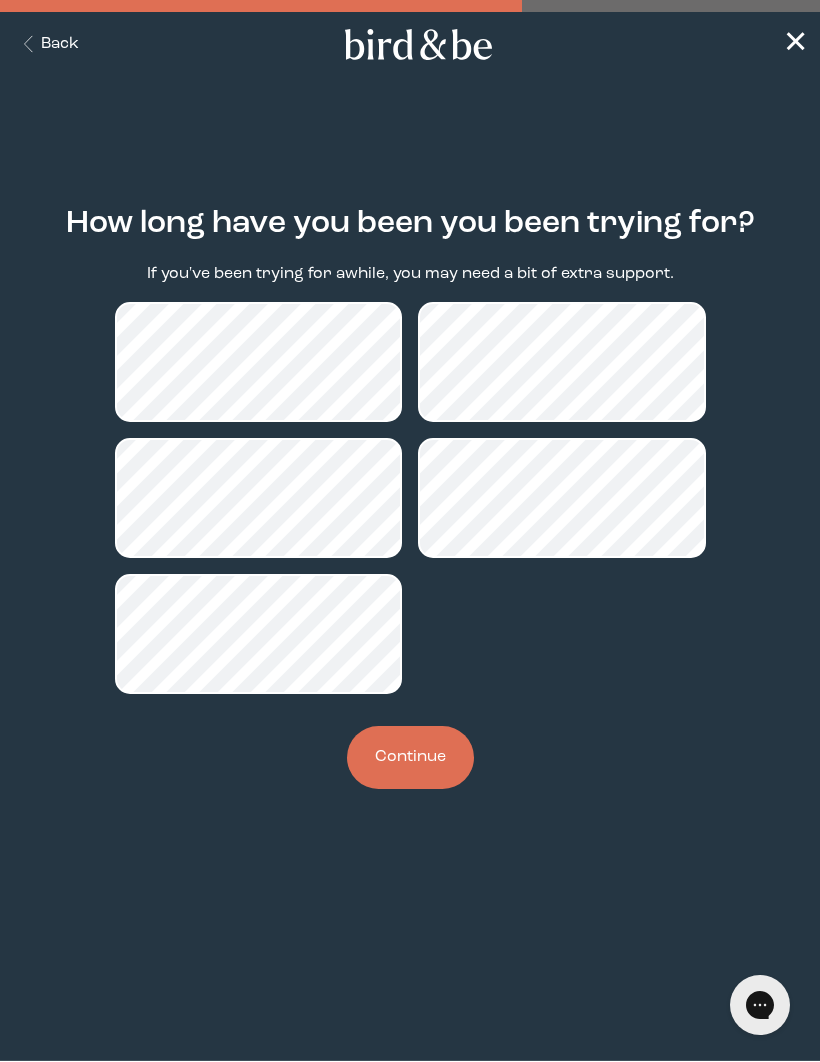 click on "Continue" at bounding box center (410, 757) 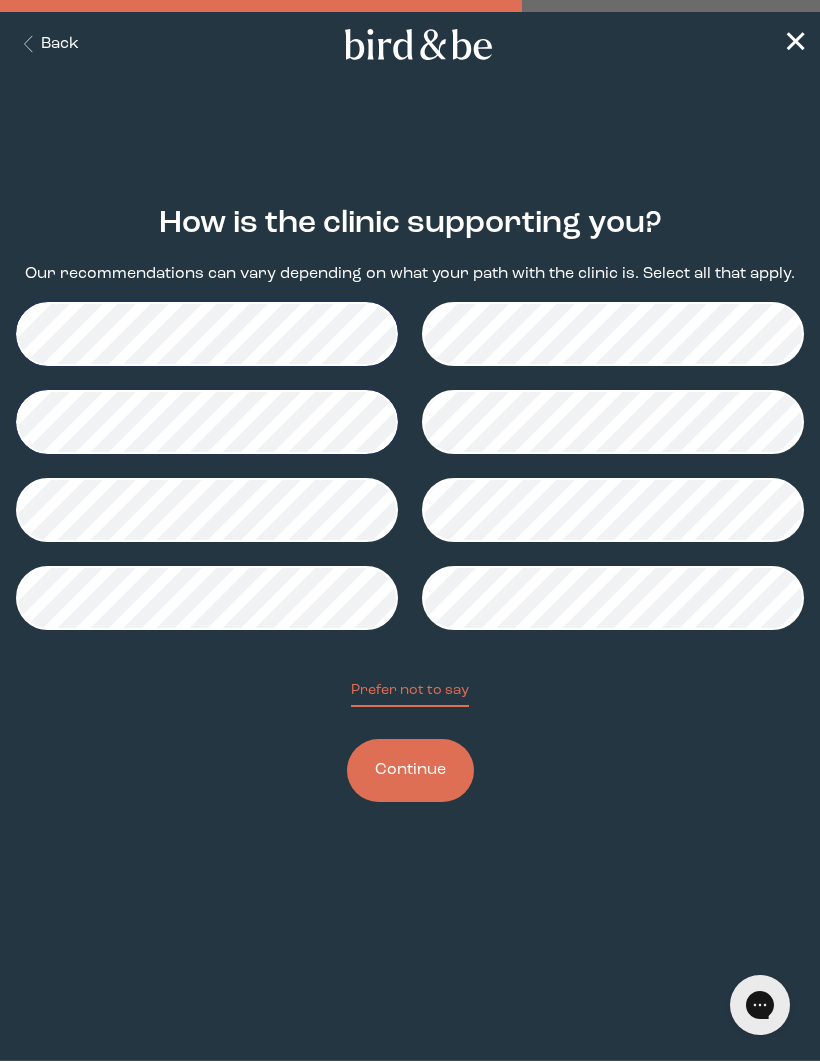 click on "Continue" at bounding box center (410, 770) 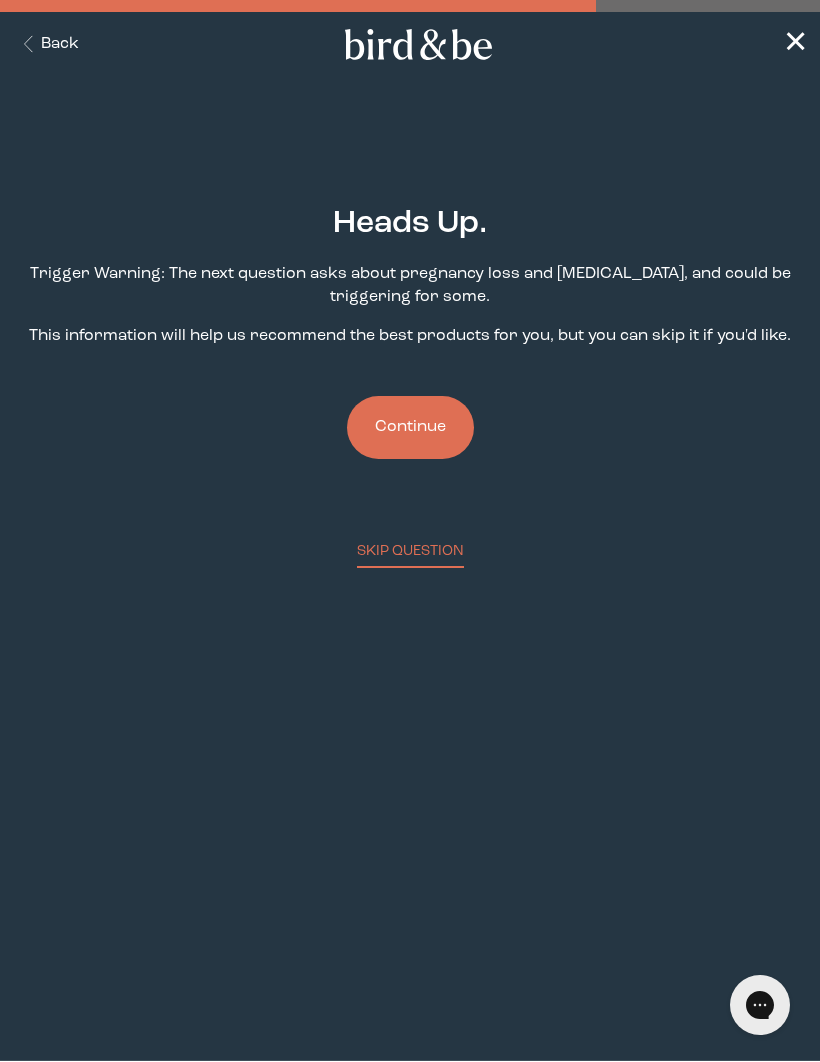 click on "Continue" at bounding box center [410, 427] 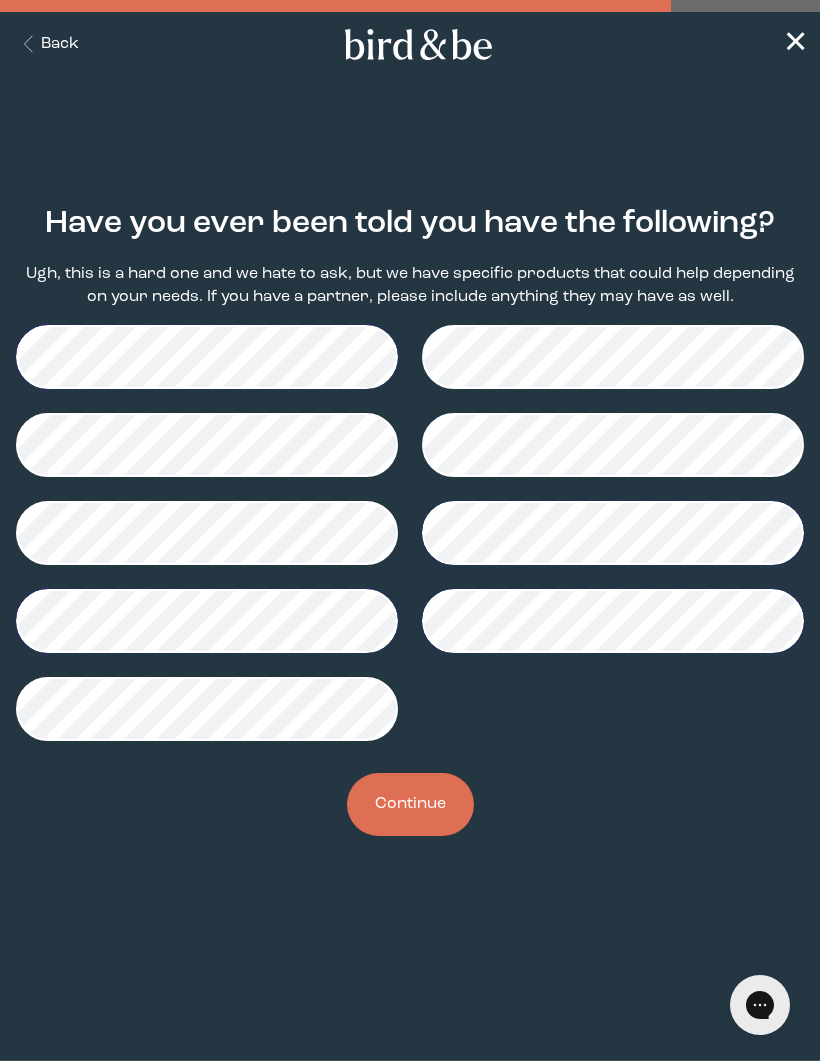 click on "Continue" at bounding box center [410, 804] 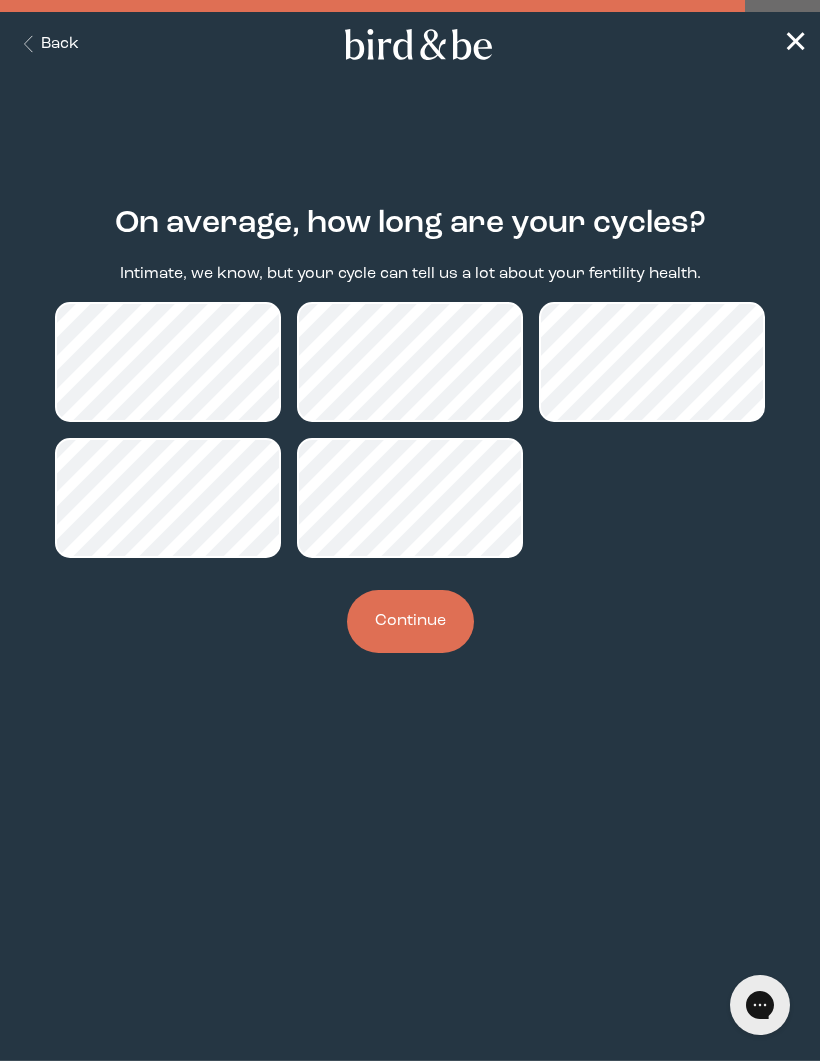 click on "Continue" at bounding box center (410, 621) 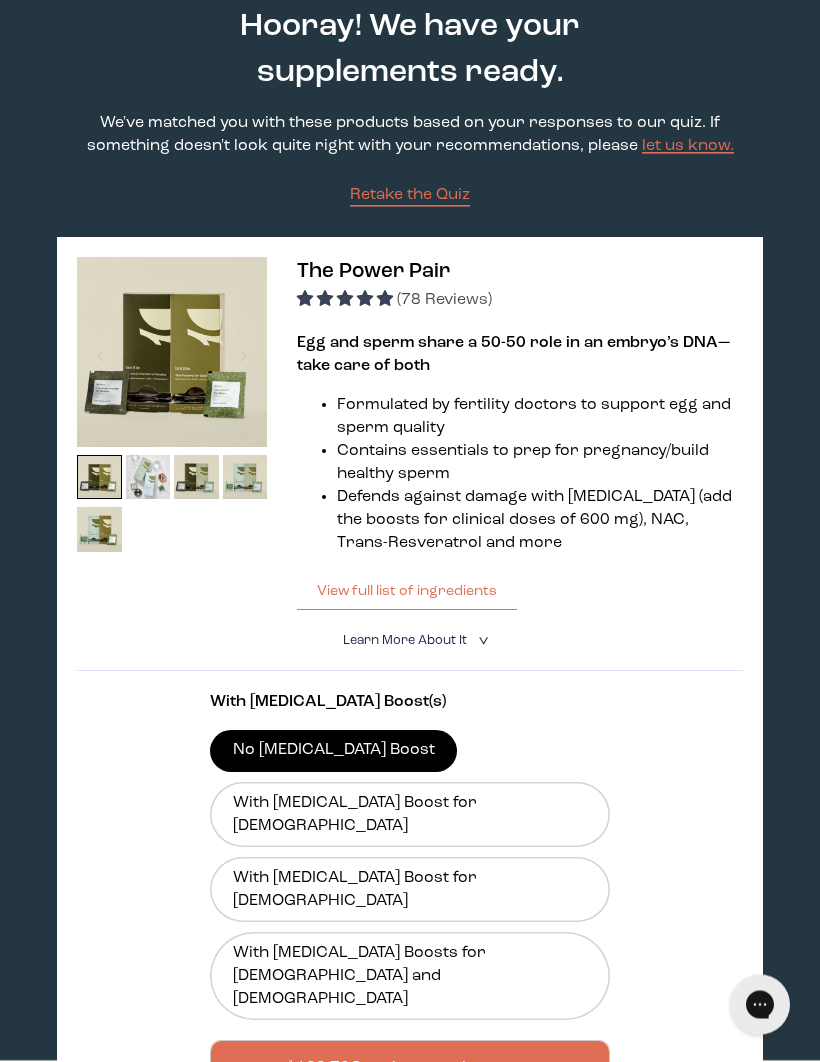 scroll, scrollTop: 115, scrollLeft: 0, axis: vertical 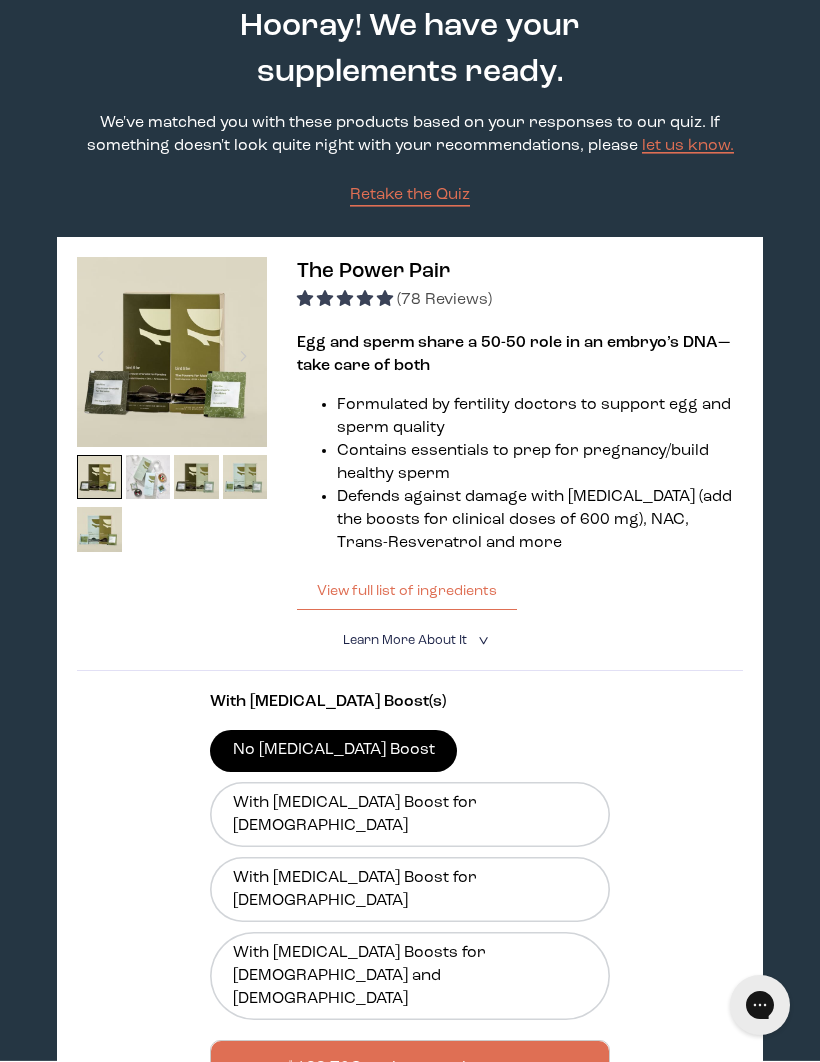 click on "With [MEDICAL_DATA] Boosts for [DEMOGRAPHIC_DATA] and [DEMOGRAPHIC_DATA]" at bounding box center (410, 976) 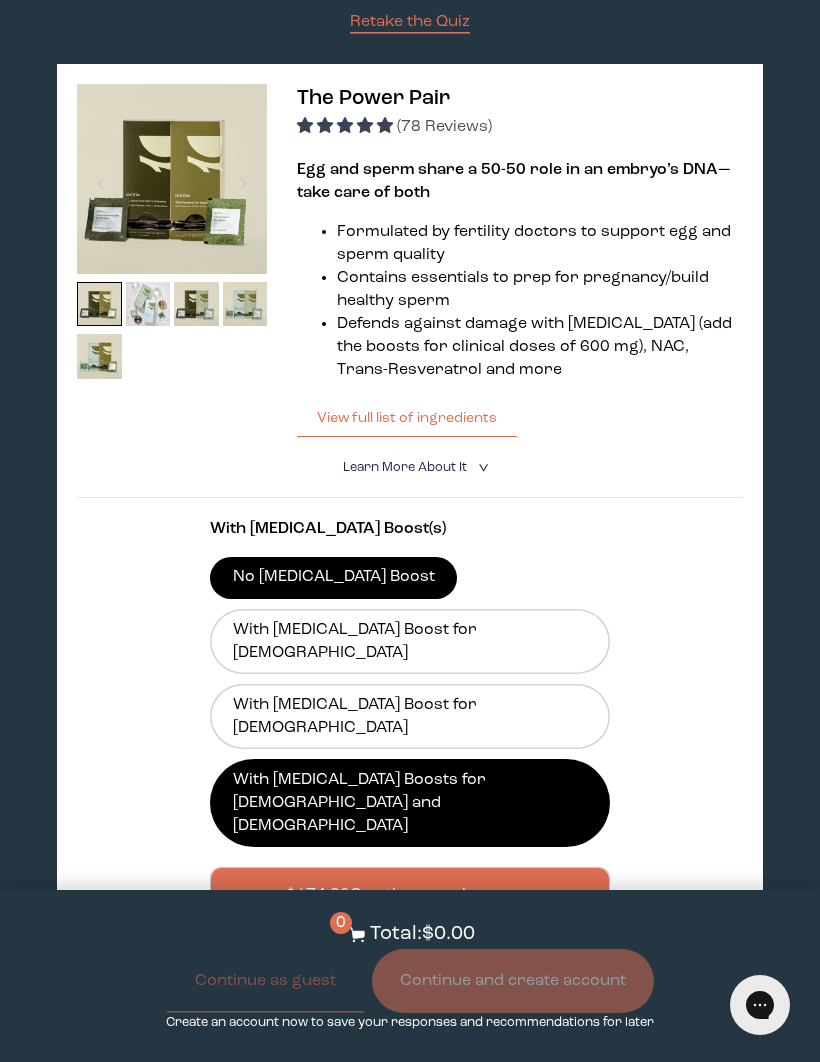 scroll, scrollTop: 287, scrollLeft: 0, axis: vertical 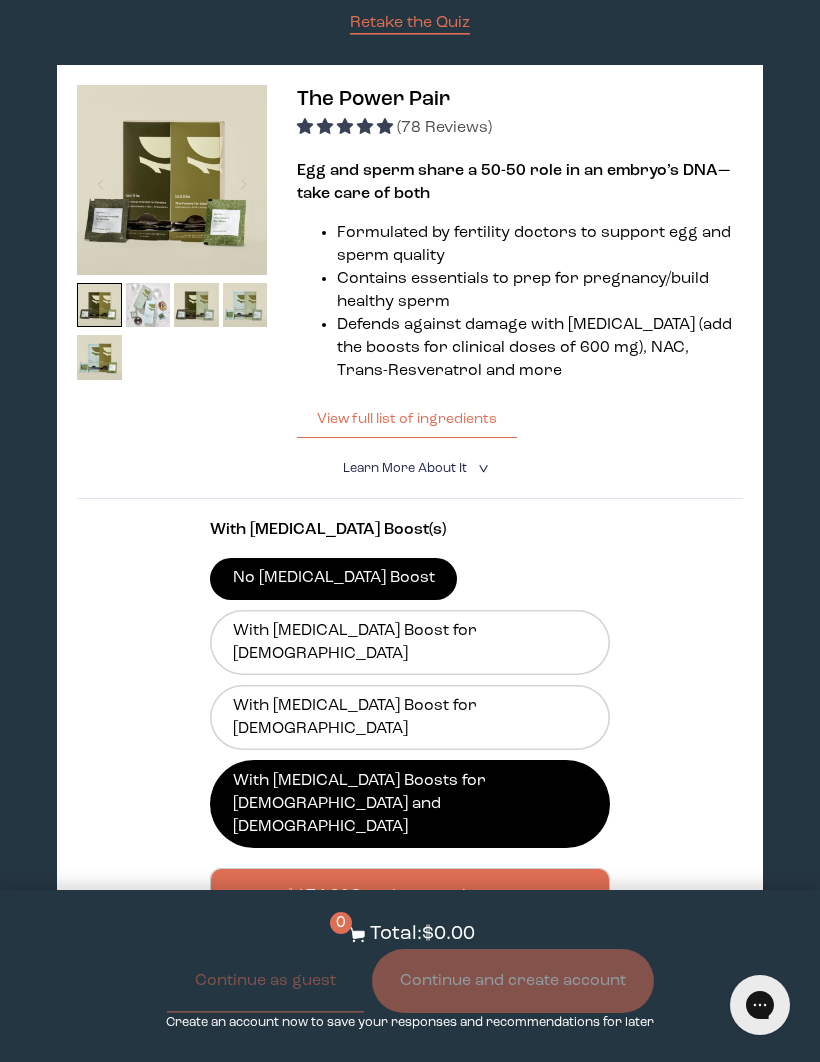click on "Learn More About it" at bounding box center [405, 468] 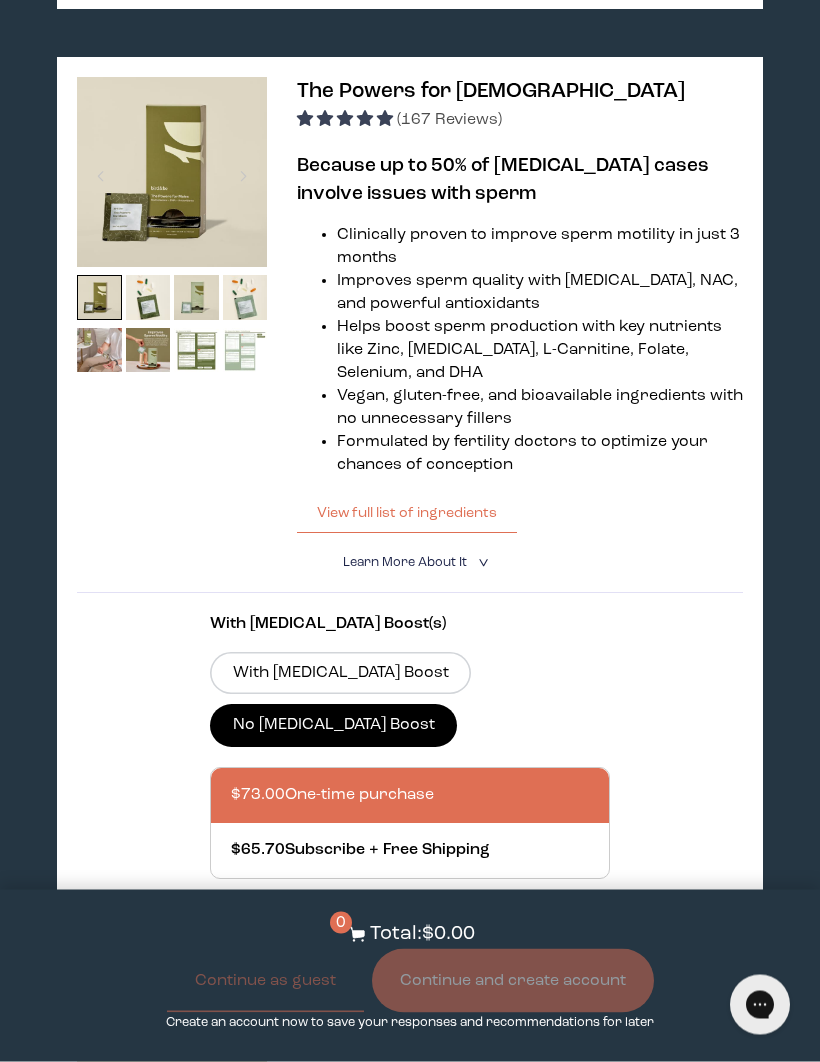 scroll, scrollTop: 1879, scrollLeft: 0, axis: vertical 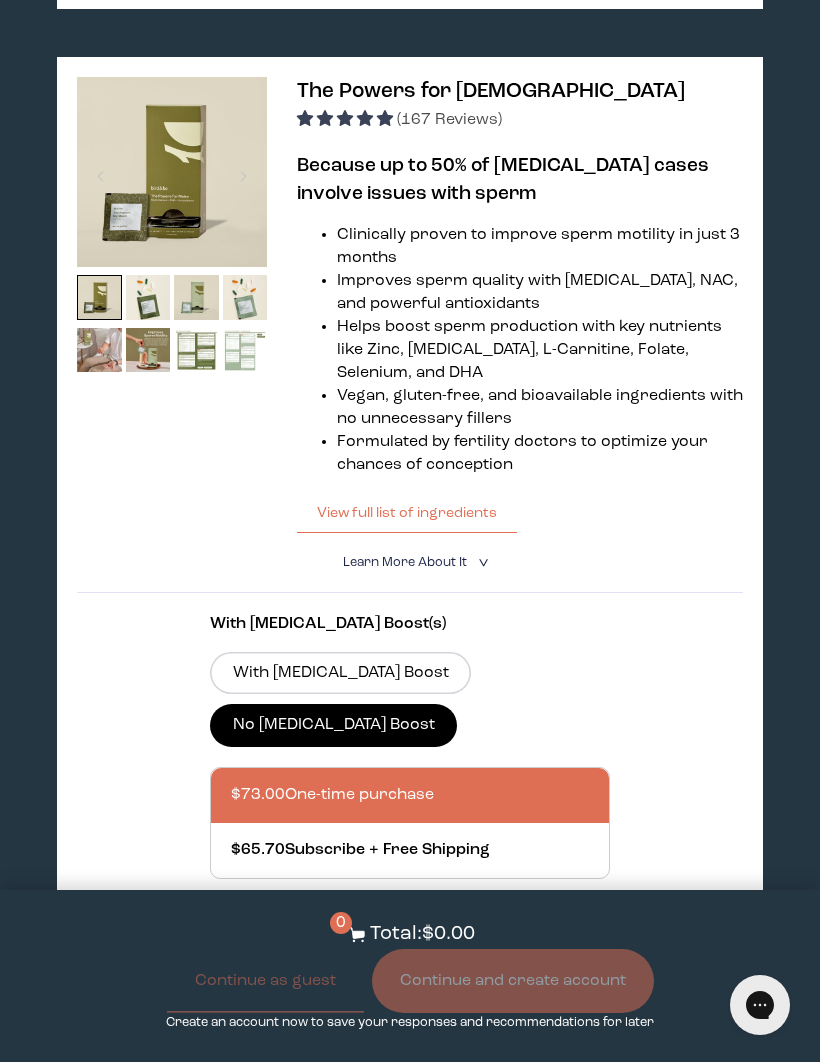 click on "With [MEDICAL_DATA] Boost" at bounding box center [340, 673] 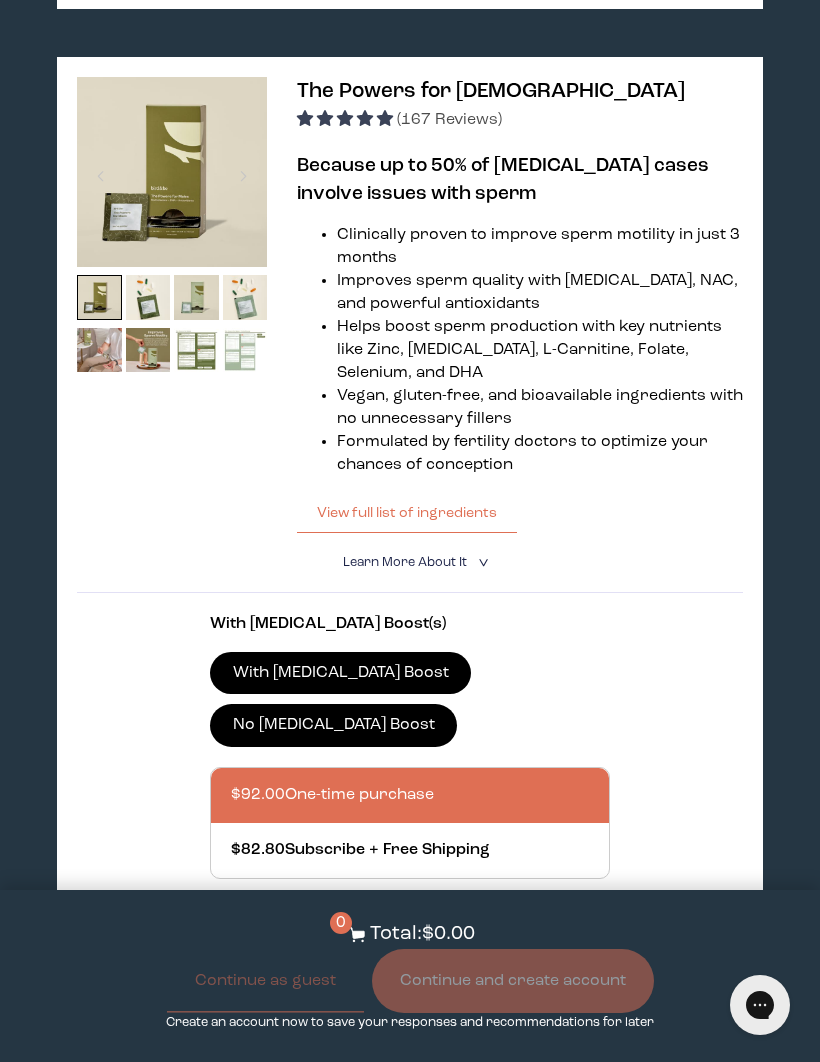 click at bounding box center [196, 350] 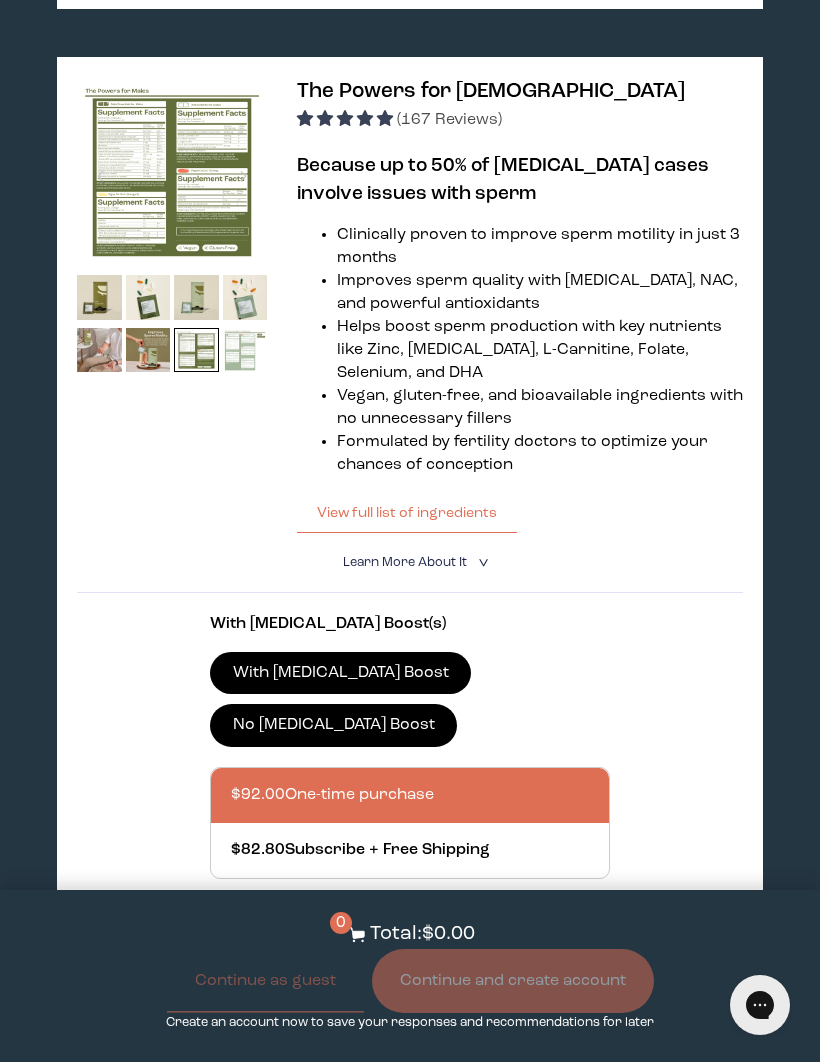 click at bounding box center [172, 172] 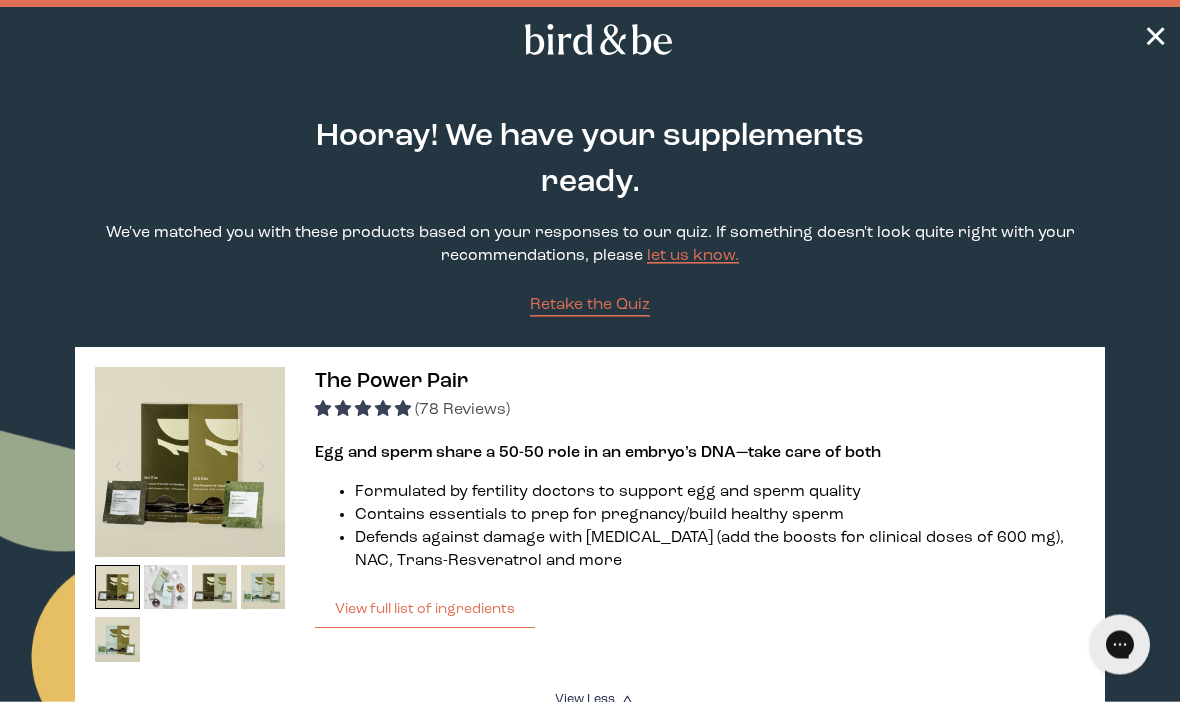scroll, scrollTop: 5, scrollLeft: 0, axis: vertical 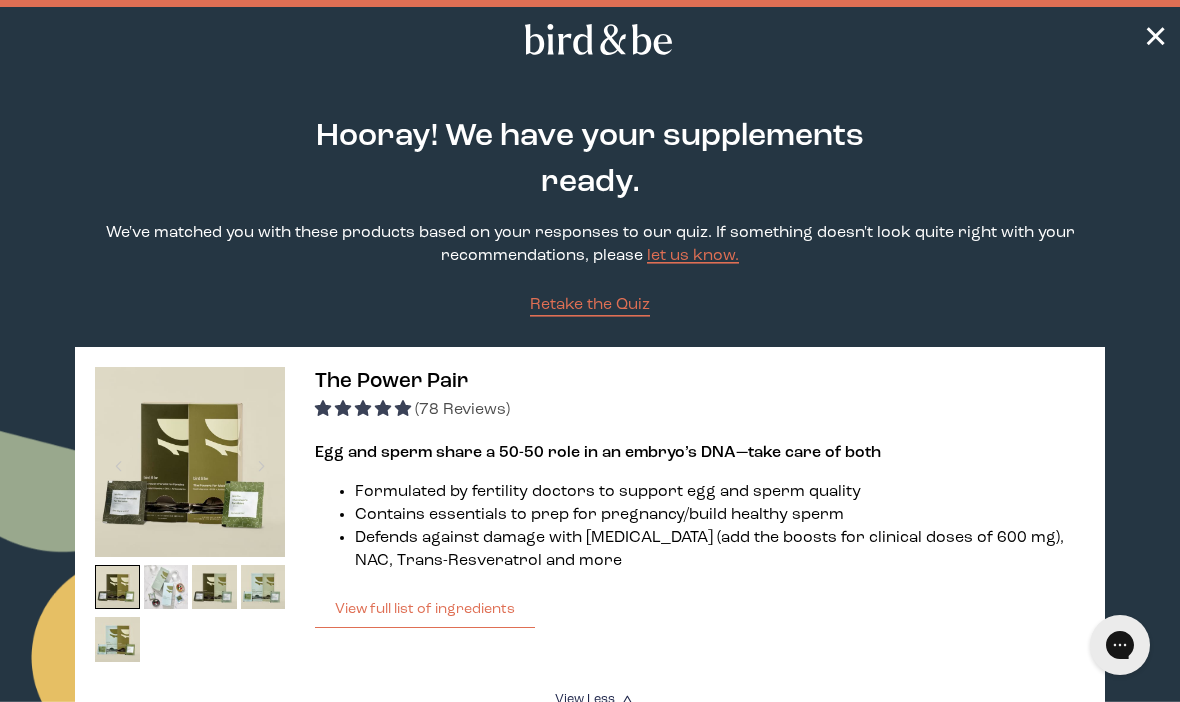 click at bounding box center (263, 587) 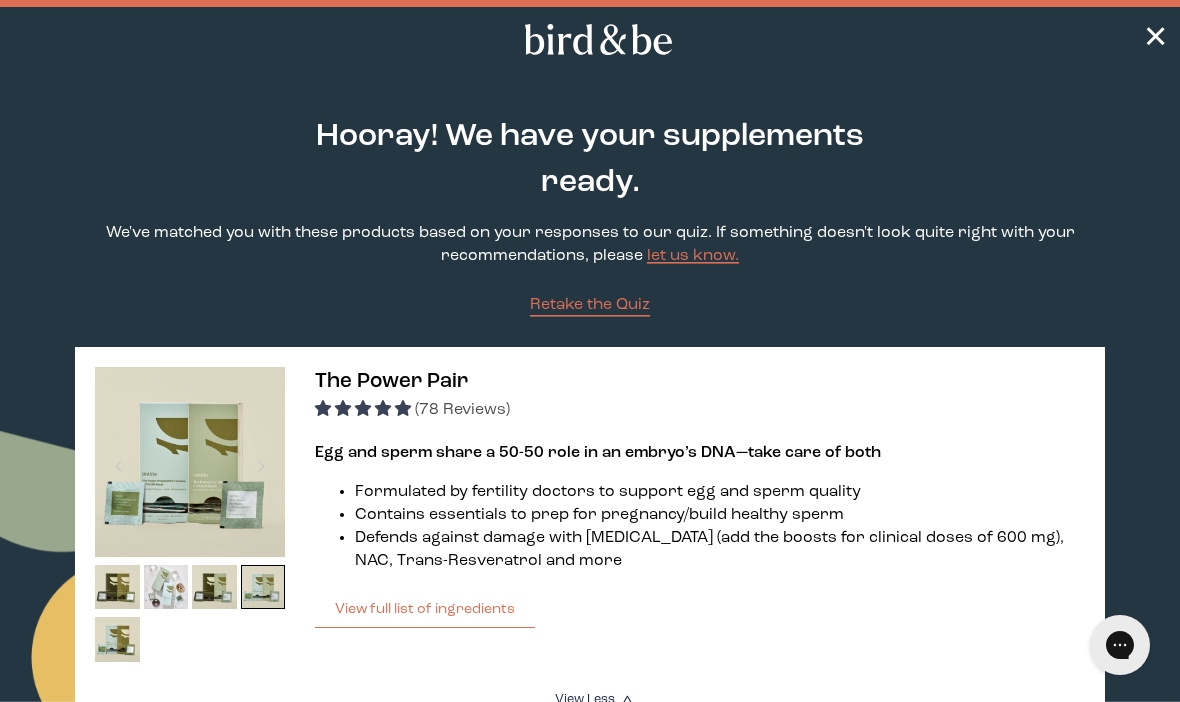 click at bounding box center [190, 462] 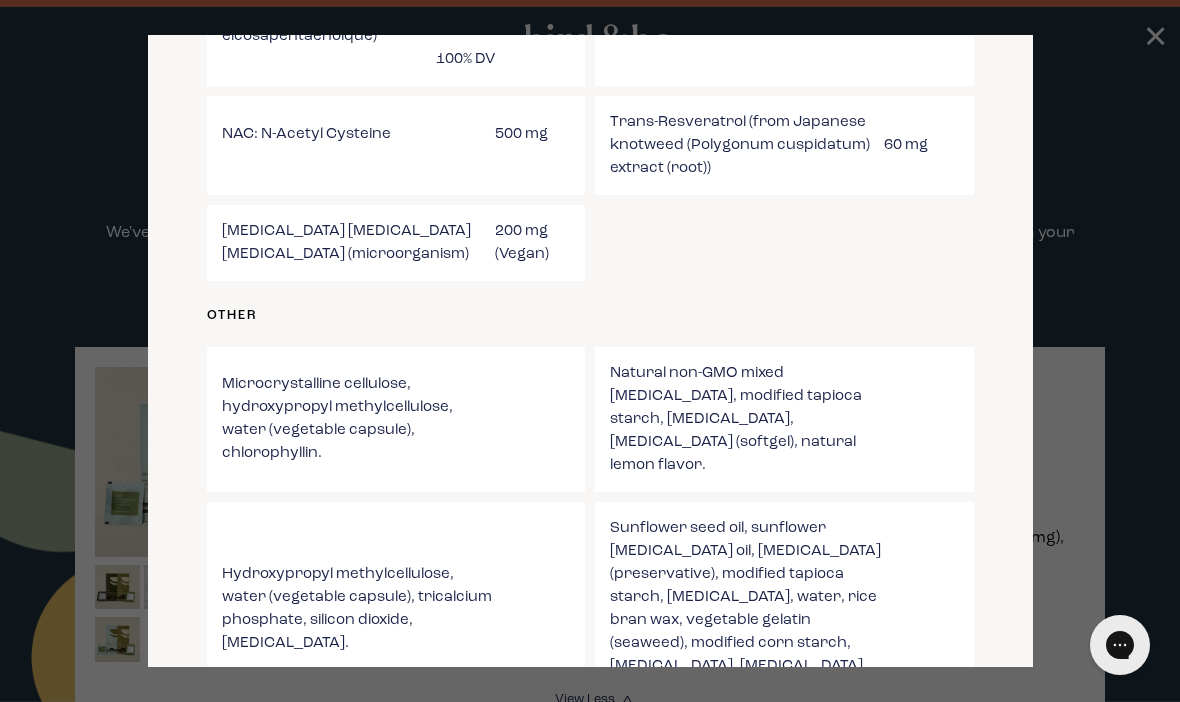 scroll, scrollTop: 3988, scrollLeft: 0, axis: vertical 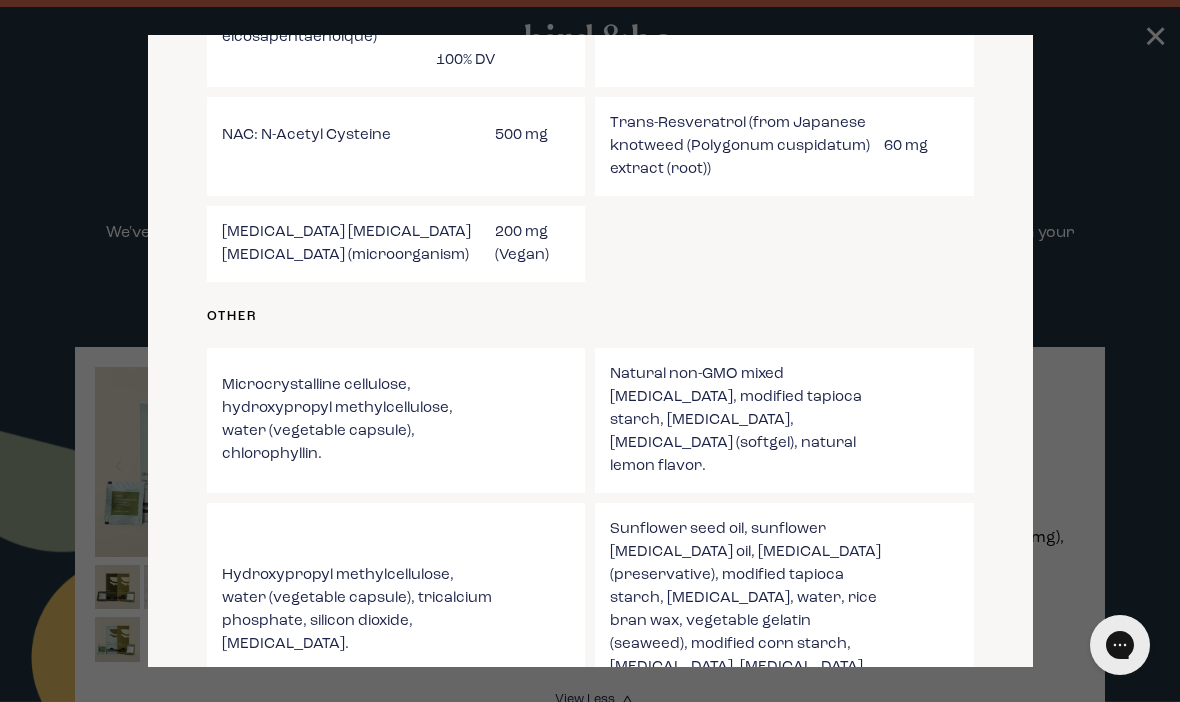 click on "List of ingredients ✖
Power Prenatal for Males
supplement facts
Serving Size:   1 Sachet (7 Capsules)
Servings per box:   30
ingredient
Vitamin A (as Vitamin A Palmitate)     540 mcg RAE    60% DV
Vitamin B1 (as Thiamine)     5 mg    417% DV
Vitamin B2 (as Riboflavin)     1.5 mg    115% DV
Vitamin B3 (as Niacinamide)     30 mg    188% DV
Vitamin B5 (as Calcium Pantothenate)     10 mg    200% DV
Vitamin B6 (as Pyridoxal 5 Phosphate)     25 mg    1,470% DV
Vitamin B12 (as Methylcobalamin)     500 mcg    20,833% DV
Vitamin C (Ascorbic Acid)     100 mg    111% DV
Vitashine™ Vegan Vitamin D3 (as Cholecalciferol)     1000 IU    167% DV
Vitamin E (as D-Alpha-Tocopheryl Succinate)  100 IU    333% DV
Calcium (as Calcium Citrate)     100 mg    10% DV
Choline (as Choline Bitartrate)     100 mg    18% DV
Folate (Folic Acid 0.4 mg and 5-MTHF 0.6 mg)     1 mg    250% DV 1667DFE
20 mg" at bounding box center (590, 351) 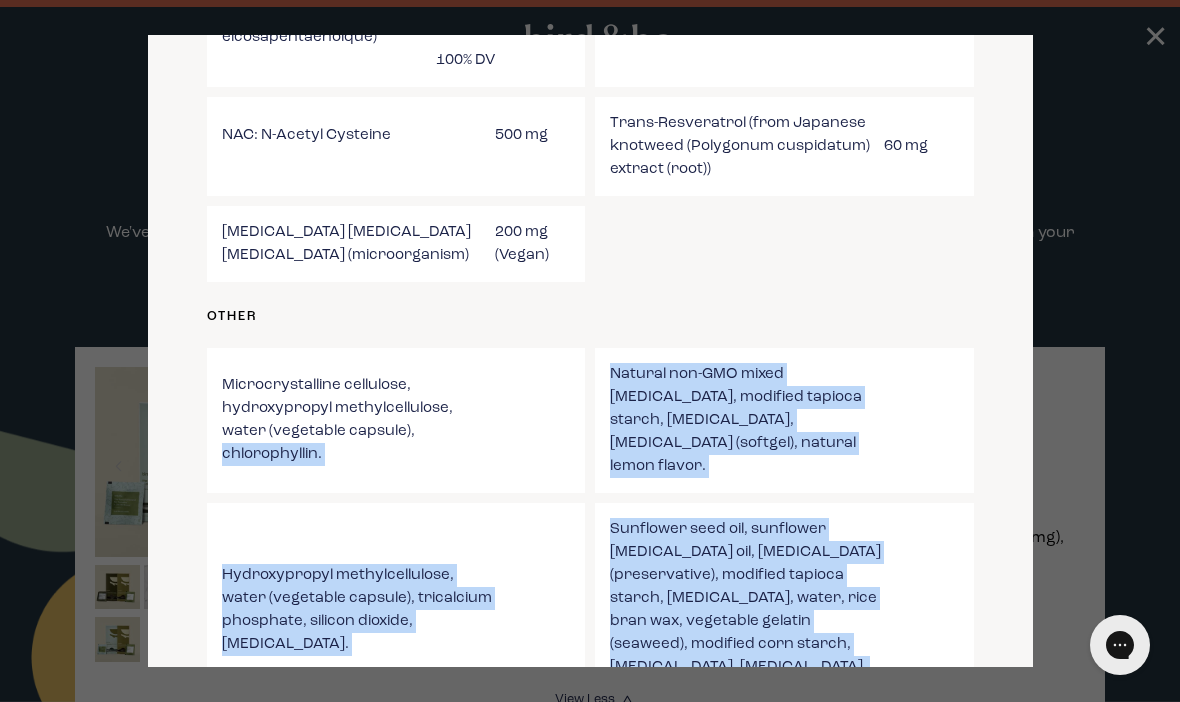 click on "List of ingredients ✖
Power Prenatal for Males
supplement facts
Serving Size:   1 Sachet (7 Capsules)
Servings per box:   30
ingredient
Vitamin A (as Vitamin A Palmitate)     540 mcg RAE    60% DV
Vitamin B1 (as Thiamine)     5 mg    417% DV
Vitamin B2 (as Riboflavin)     1.5 mg    115% DV
Vitamin B3 (as Niacinamide)     30 mg    188% DV
Vitamin B5 (as Calcium Pantothenate)     10 mg    200% DV
Vitamin B6 (as Pyridoxal 5 Phosphate)     25 mg    1,470% DV
Vitamin B12 (as Methylcobalamin)     500 mcg    20,833% DV
Vitamin C (Ascorbic Acid)     100 mg    111% DV
Vitashine™ Vegan Vitamin D3 (as Cholecalciferol)     1000 IU    167% DV
Vitamin E (as D-Alpha-Tocopheryl Succinate)  100 IU    333% DV
Calcium (as Calcium Citrate)     100 mg    10% DV
Choline (as Choline Bitartrate)     100 mg    18% DV
Folate (Folic Acid 0.4 mg and 5-MTHF 0.6 mg)     1 mg    250% DV 1667DFE
20 mg" at bounding box center (590, 351) 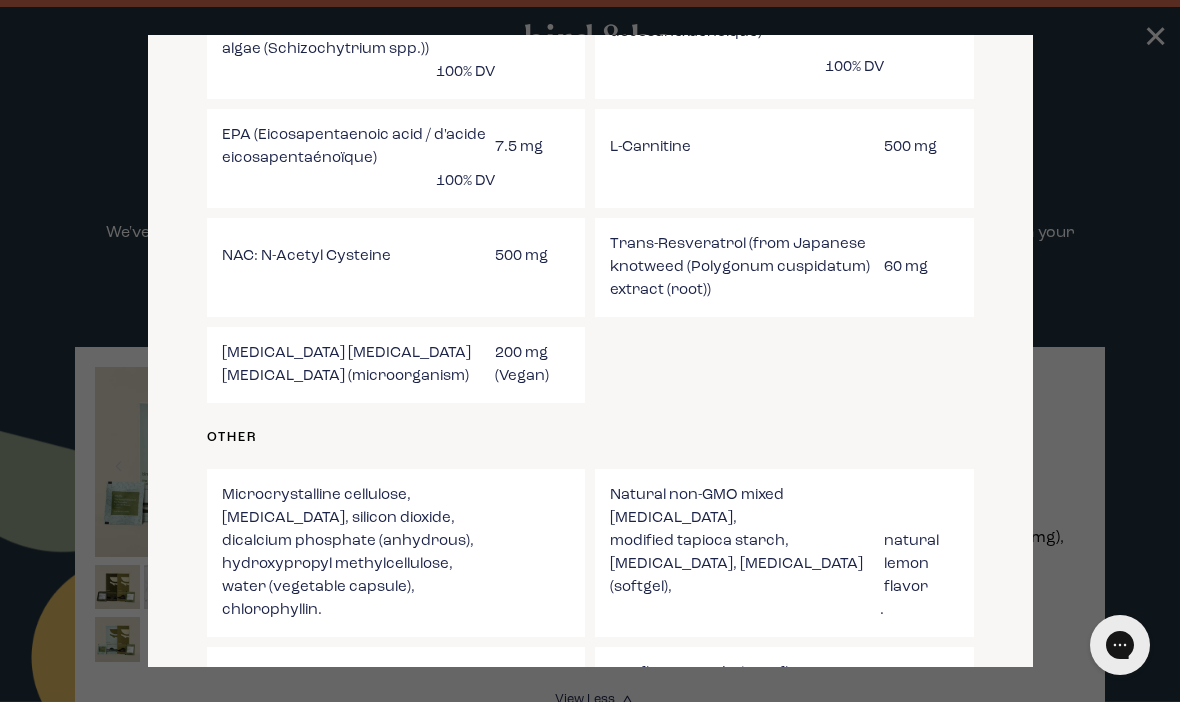 scroll, scrollTop: 1274, scrollLeft: 0, axis: vertical 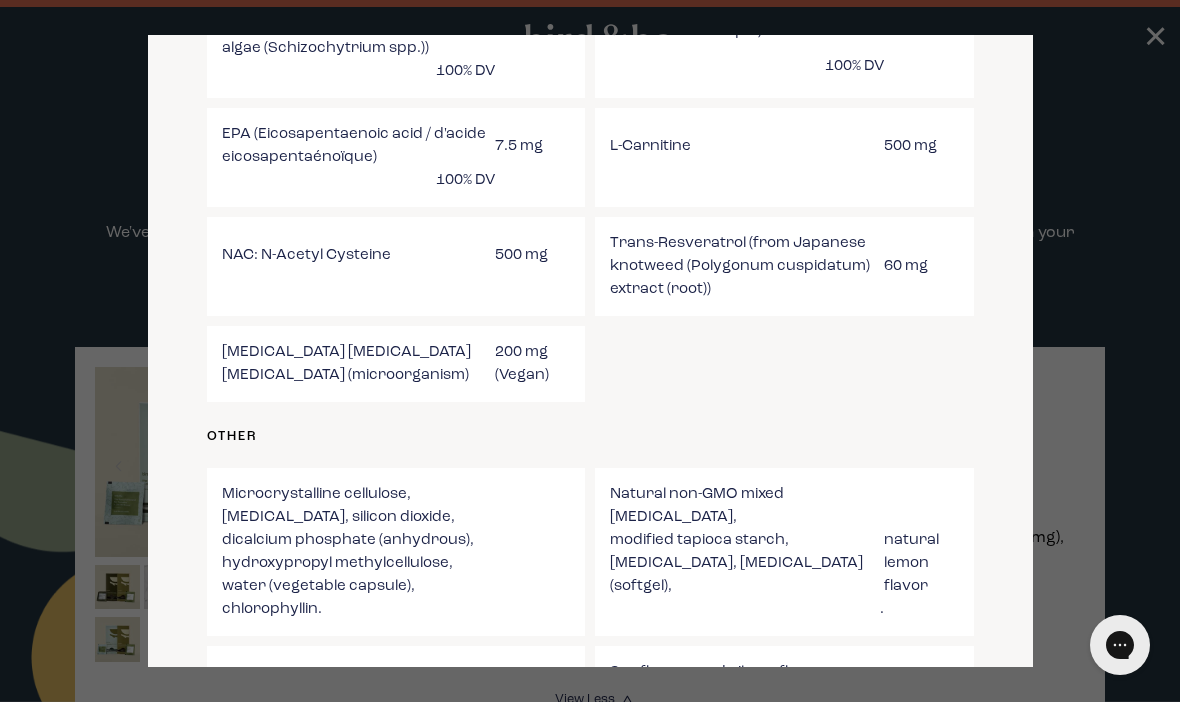 click at bounding box center (590, 351) 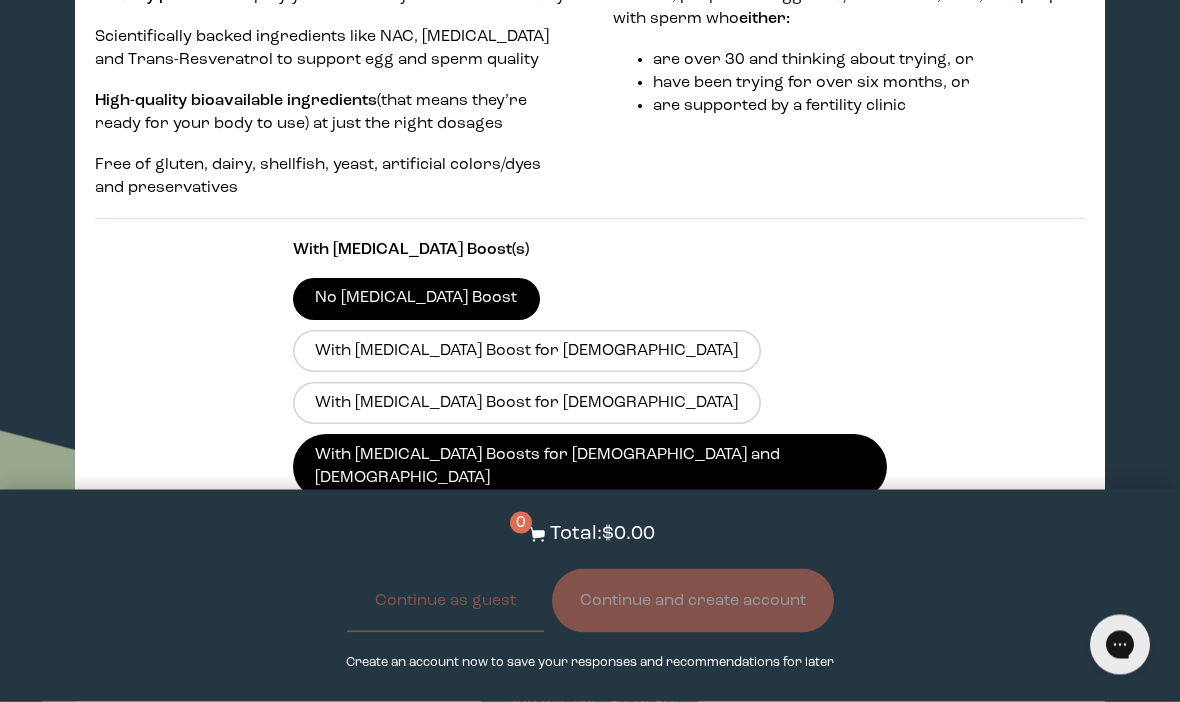 scroll, scrollTop: 835, scrollLeft: 0, axis: vertical 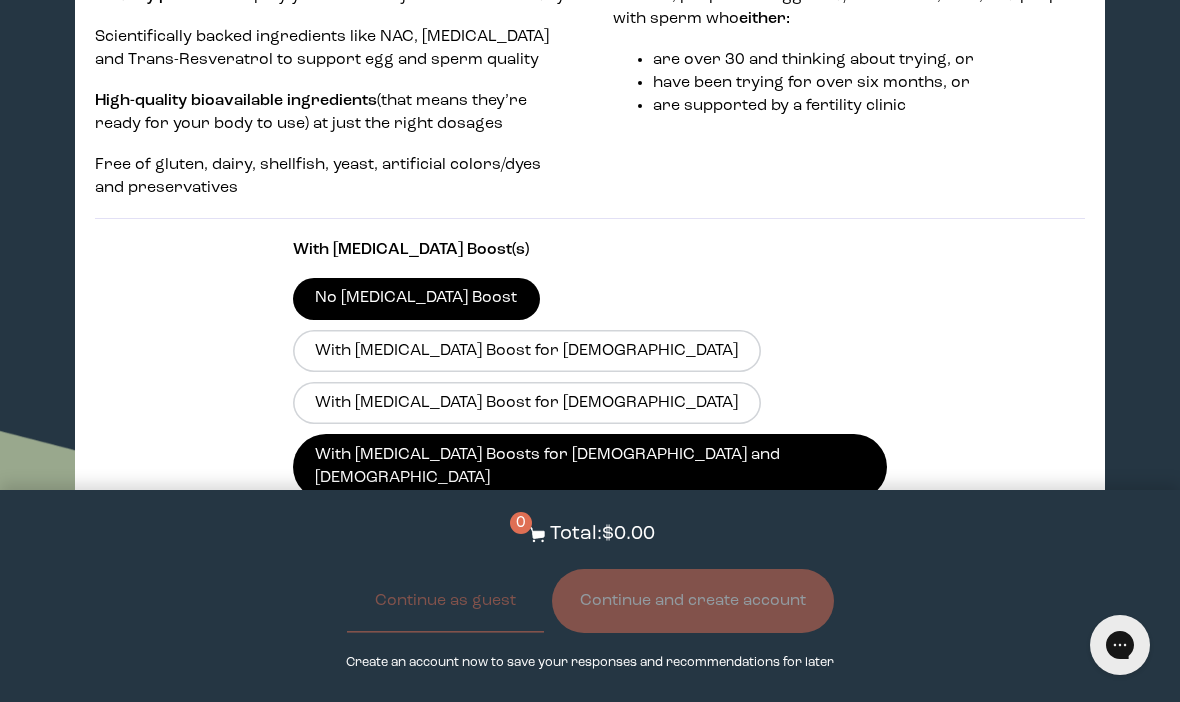 click on "No [MEDICAL_DATA] Boost" at bounding box center [416, 299] 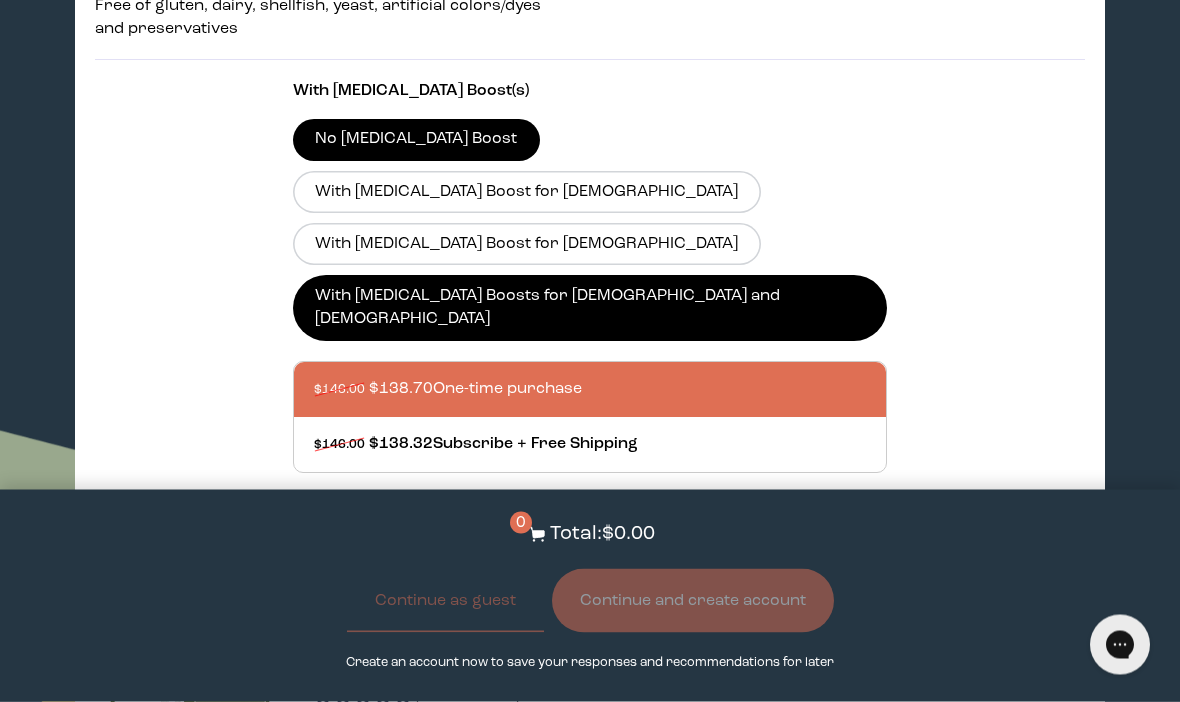 scroll, scrollTop: 994, scrollLeft: 0, axis: vertical 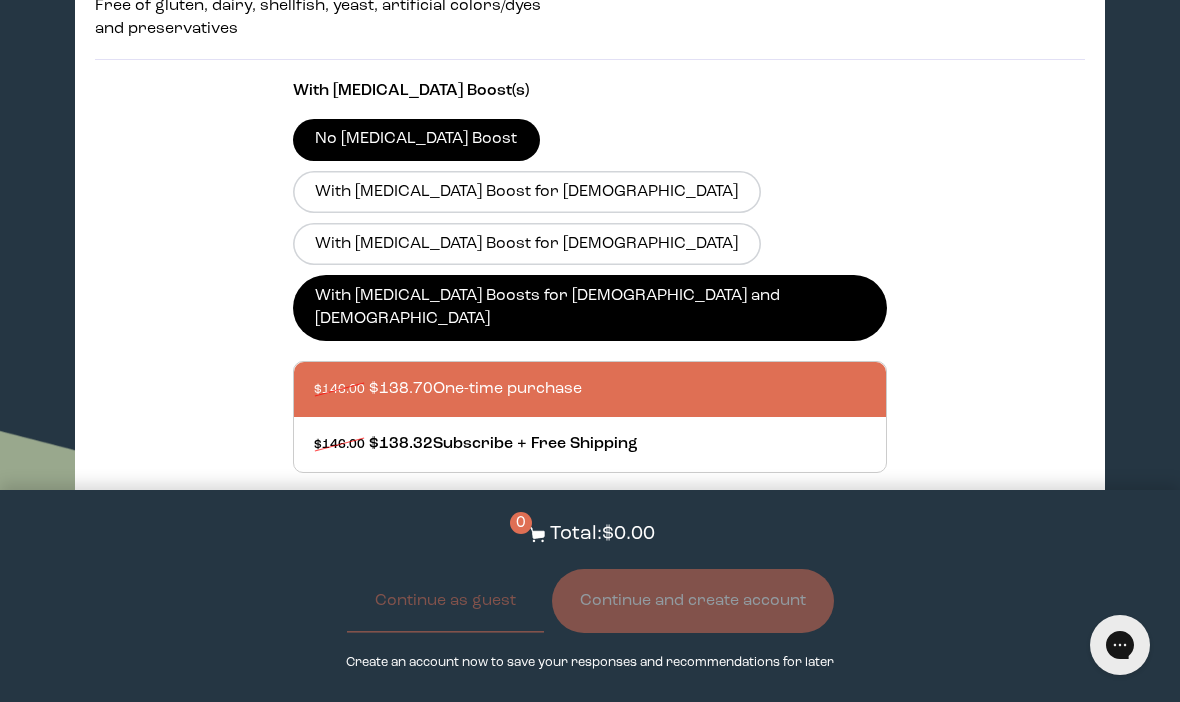click on "With [MEDICAL_DATA] Boost for [DEMOGRAPHIC_DATA]" at bounding box center [527, 192] 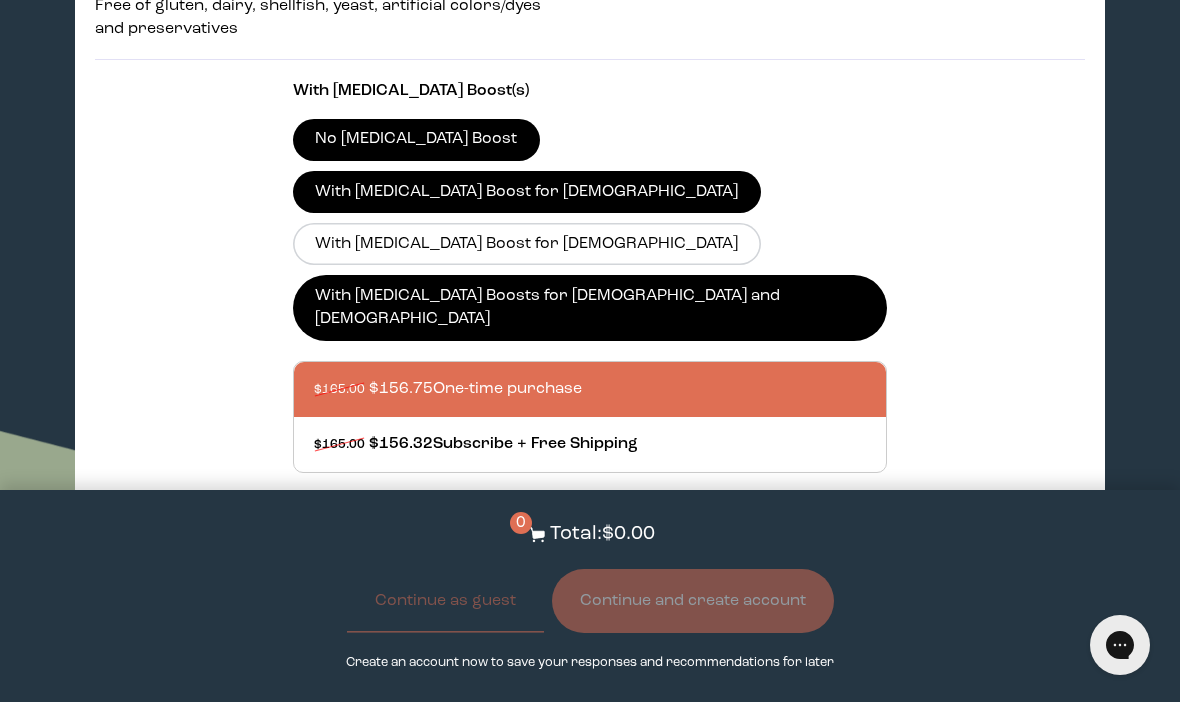 click on "With [MEDICAL_DATA] Boost for [DEMOGRAPHIC_DATA]" at bounding box center [527, 244] 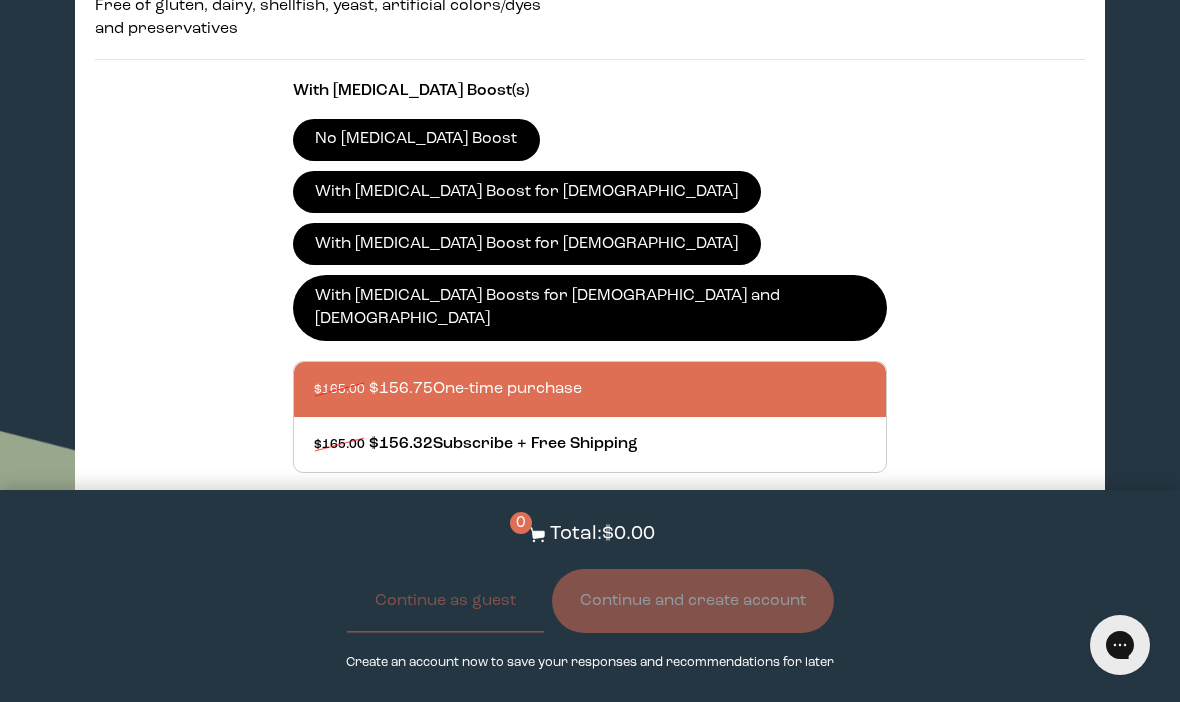 click on "With [MEDICAL_DATA] Boost for [DEMOGRAPHIC_DATA]" at bounding box center (527, 192) 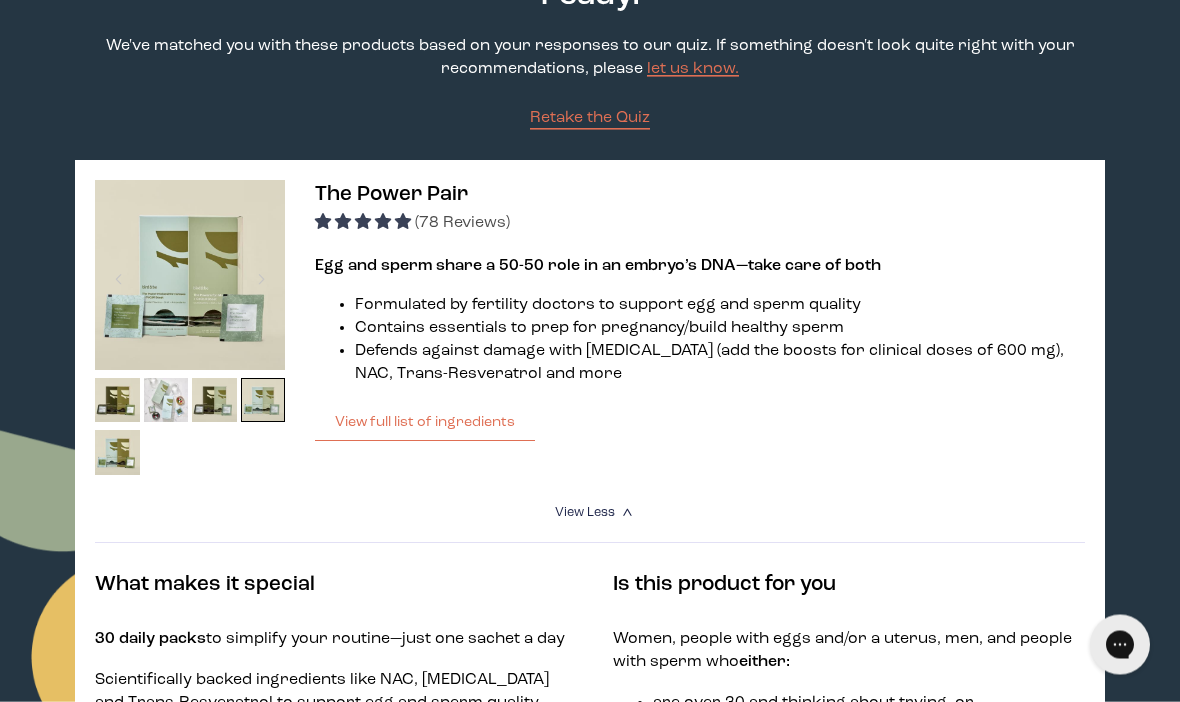 scroll, scrollTop: 184, scrollLeft: 0, axis: vertical 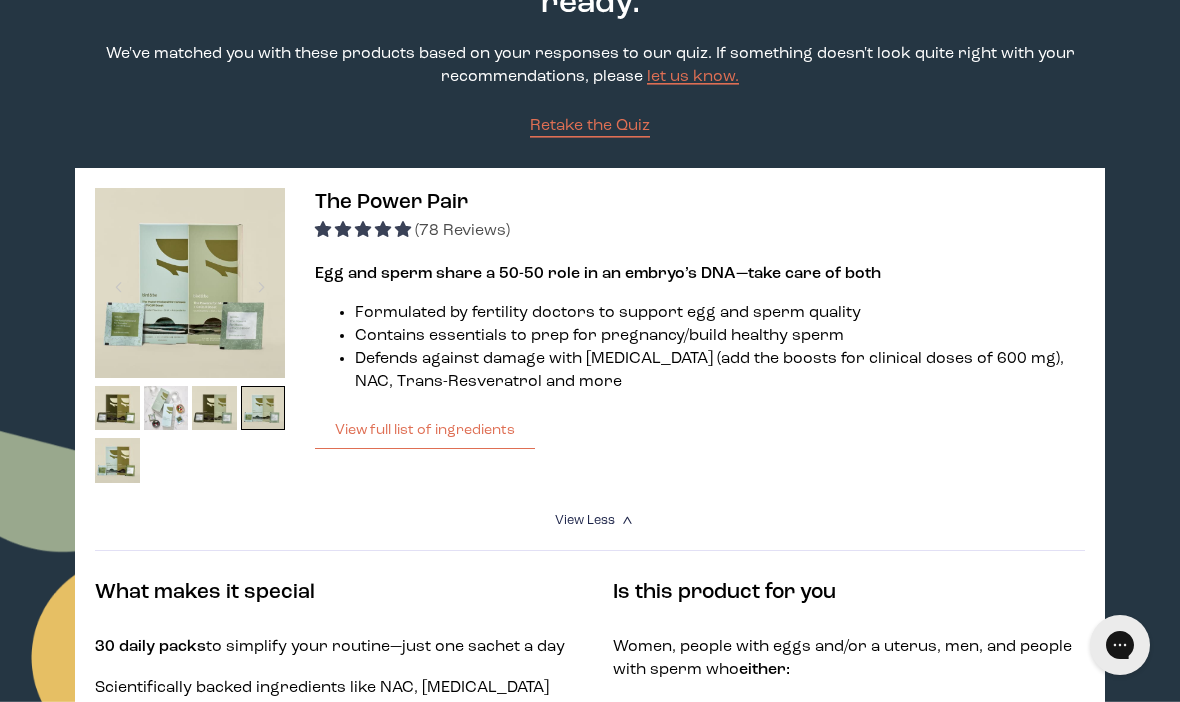 click on "View full list of ingredients" at bounding box center [425, 430] 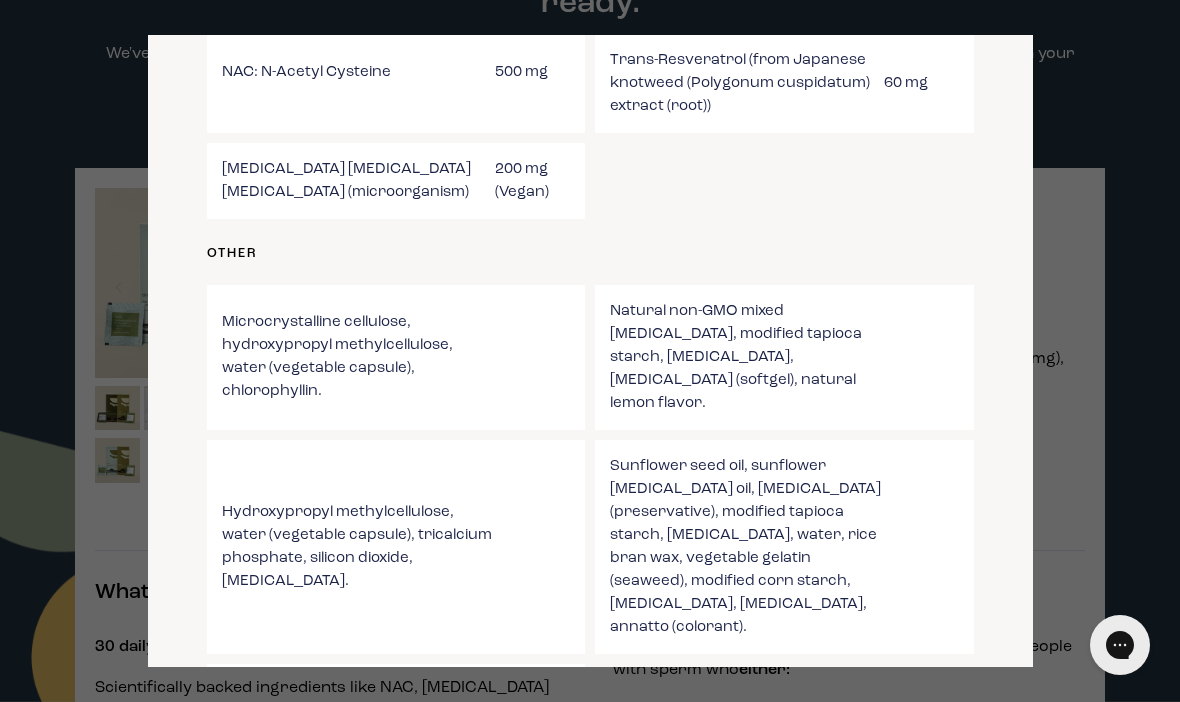 scroll, scrollTop: 4050, scrollLeft: 0, axis: vertical 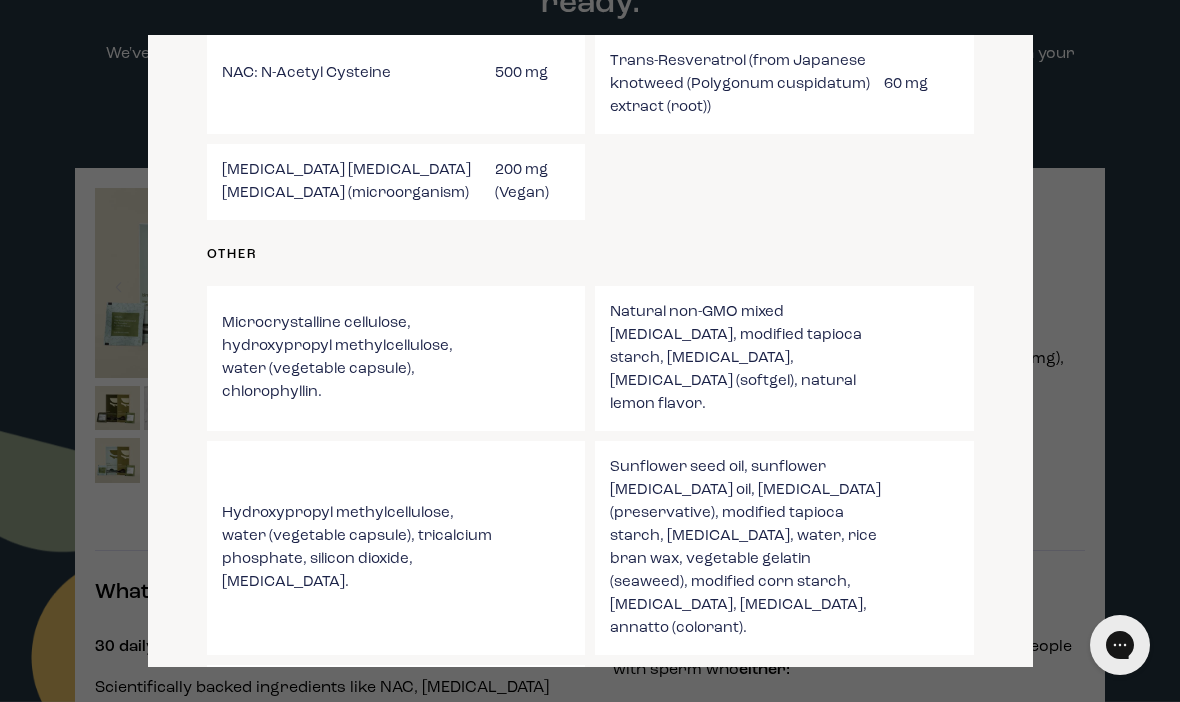 click at bounding box center (590, 351) 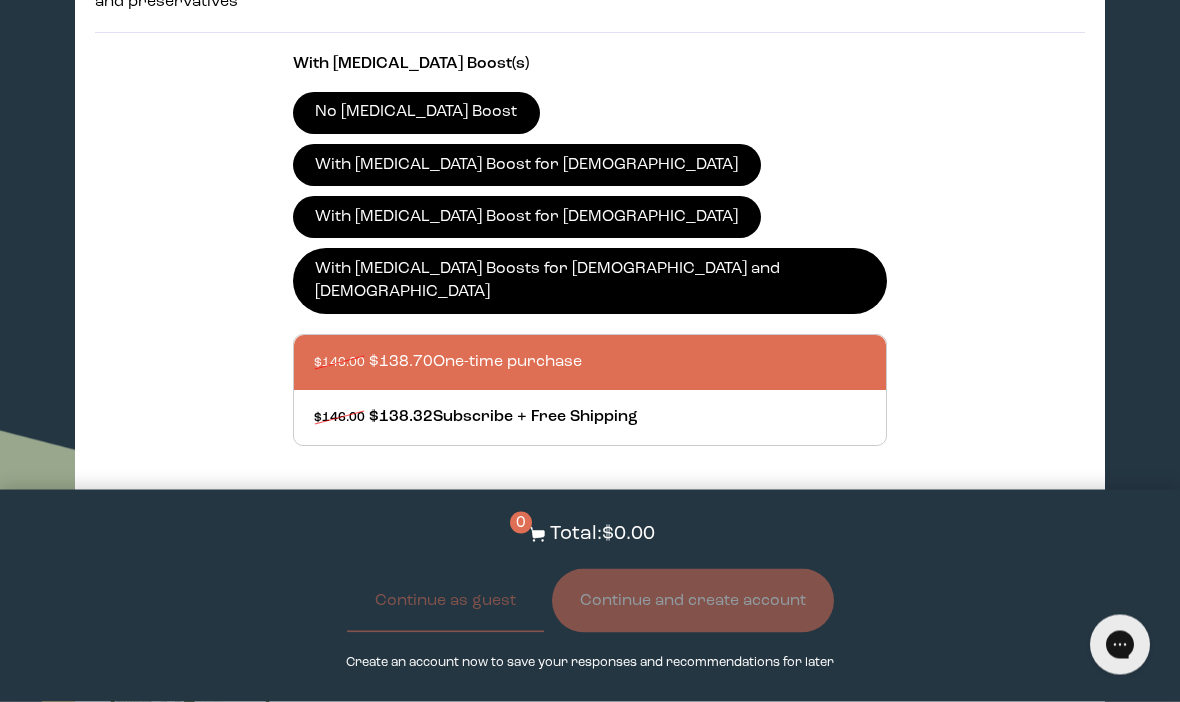 scroll, scrollTop: 1022, scrollLeft: 0, axis: vertical 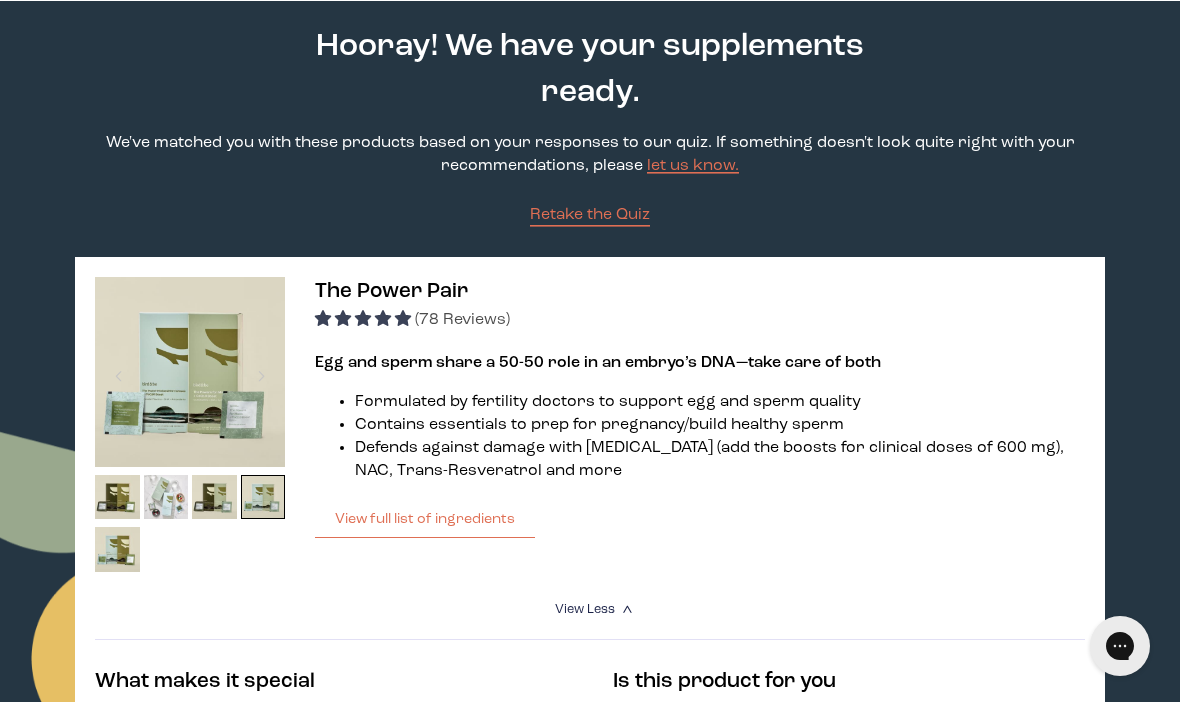 click on "View full list of ingredients" at bounding box center [425, 518] 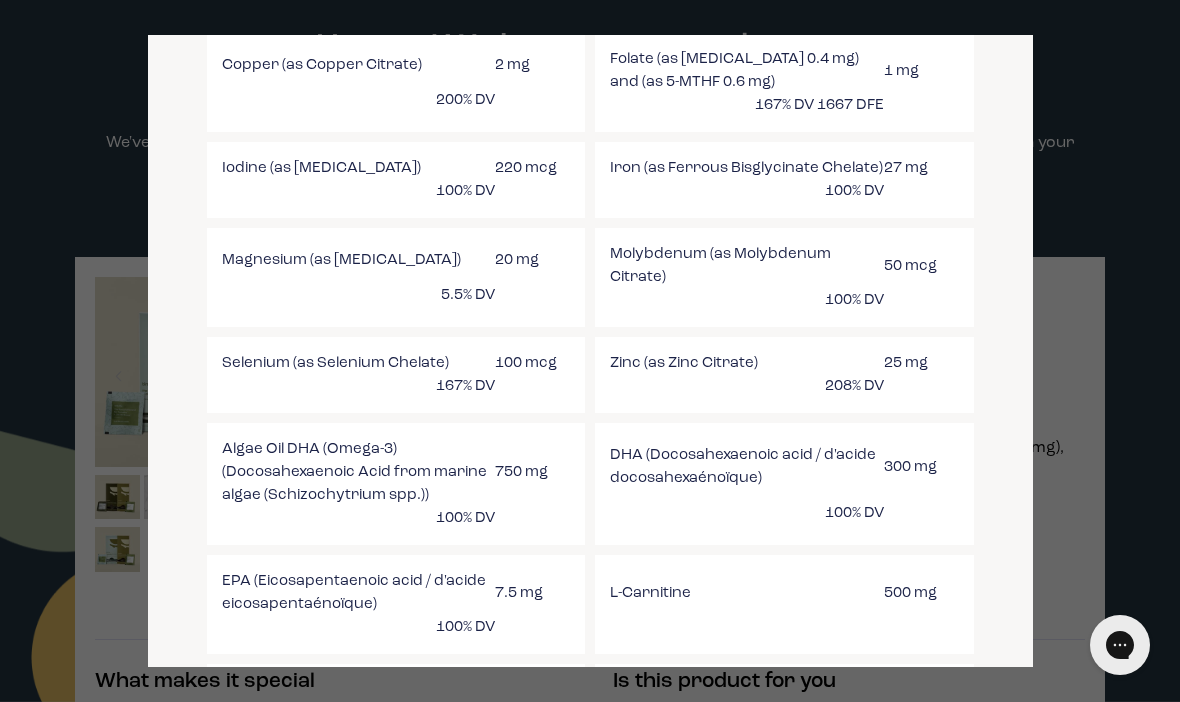 scroll, scrollTop: 3422, scrollLeft: 0, axis: vertical 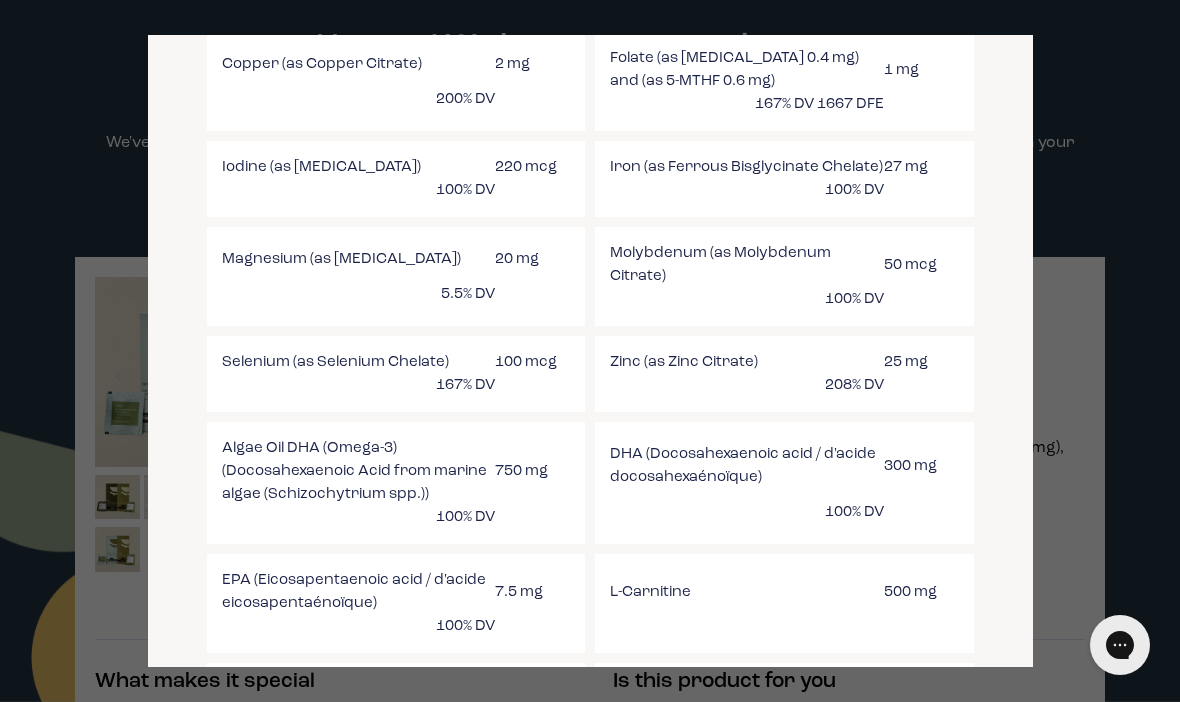 click at bounding box center [590, 351] 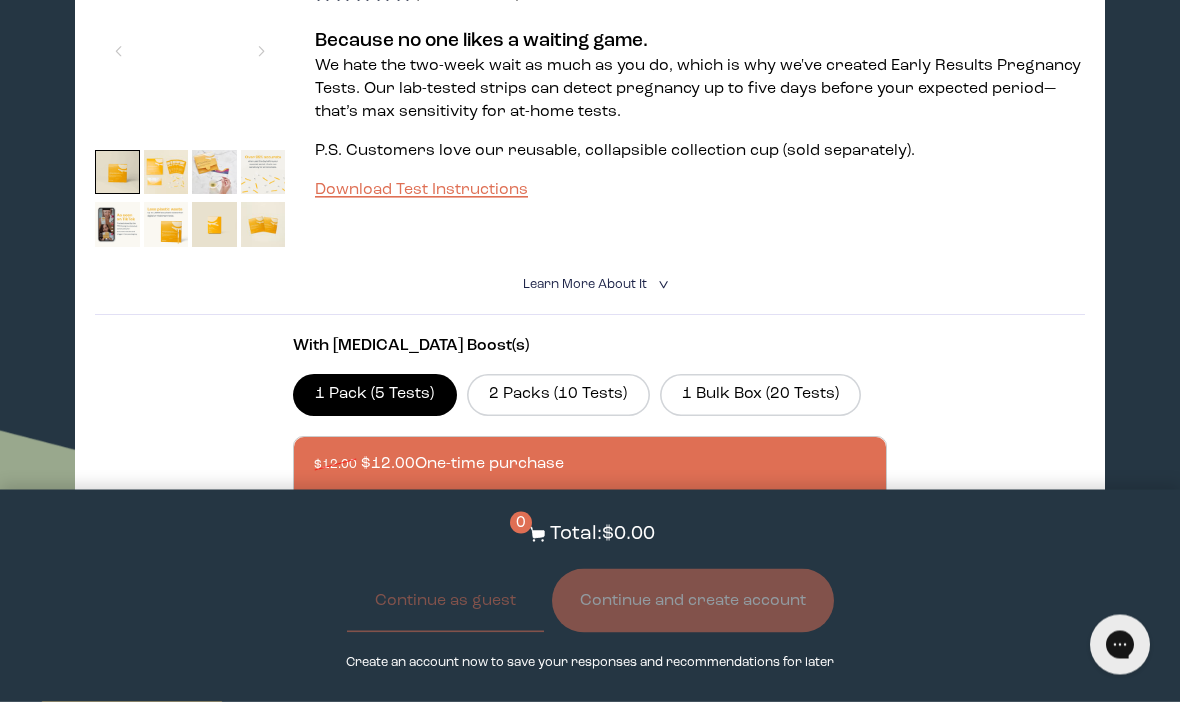 scroll, scrollTop: 3313, scrollLeft: 0, axis: vertical 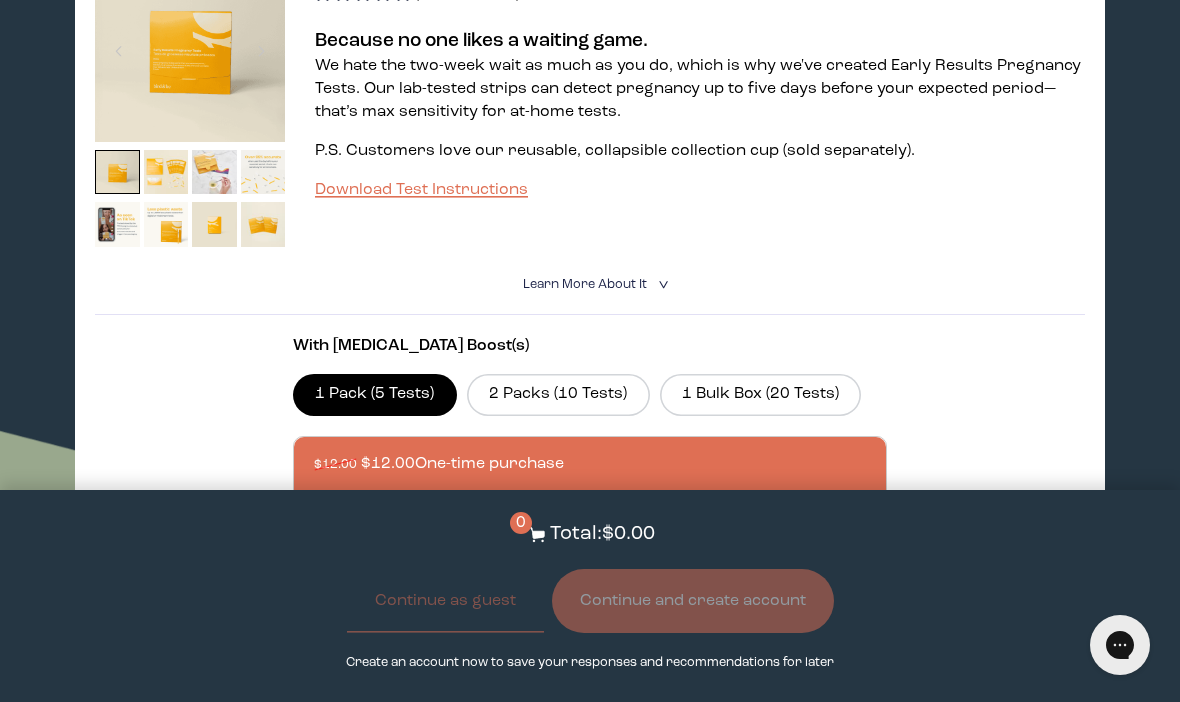 click on "Learn More About it" at bounding box center [585, 284] 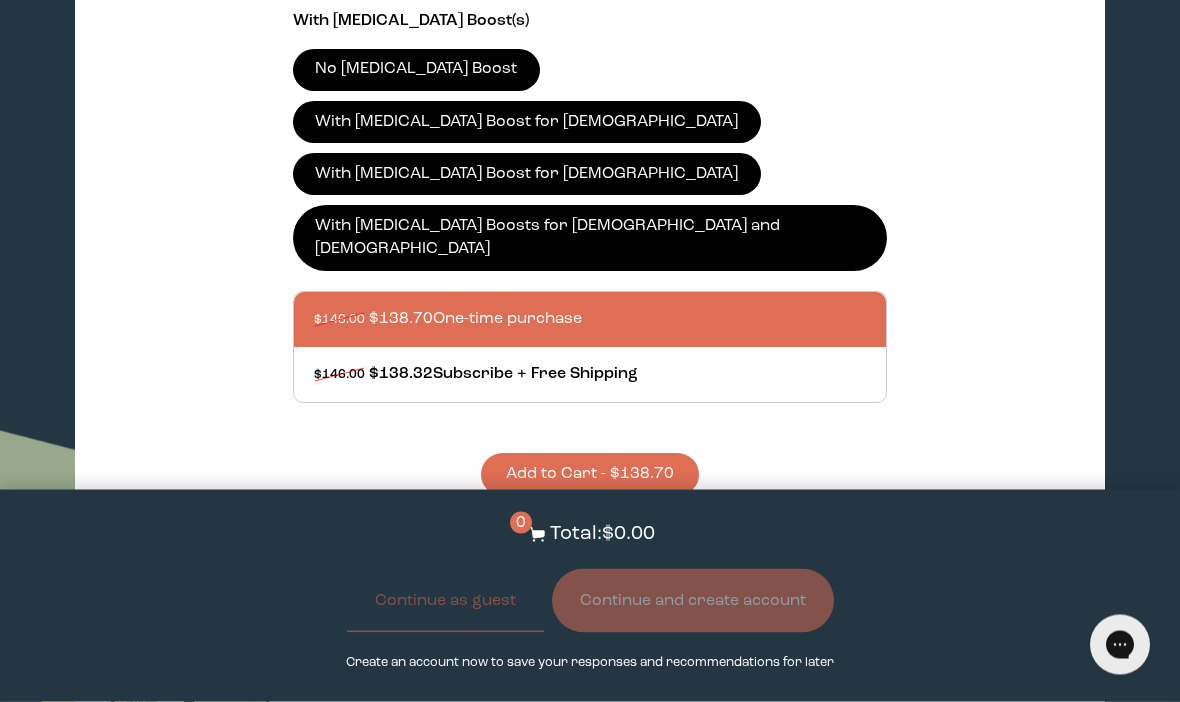 scroll, scrollTop: 1064, scrollLeft: 0, axis: vertical 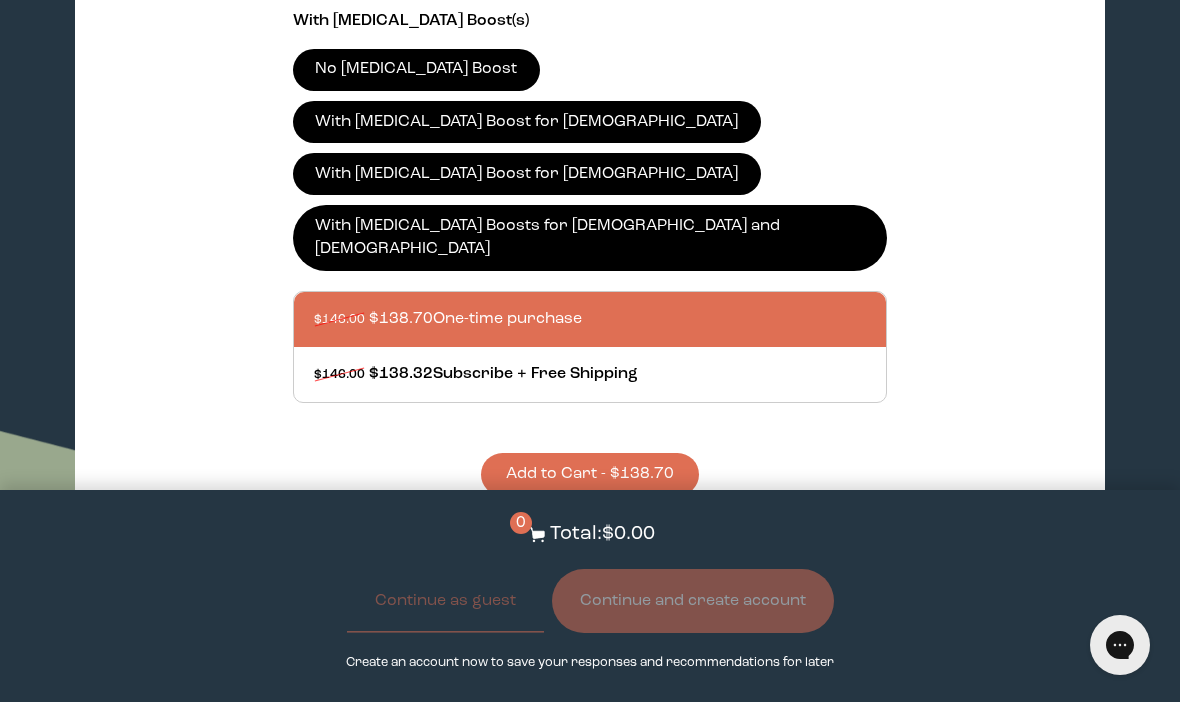 click on "Add to Cart - $138.70" at bounding box center [590, 474] 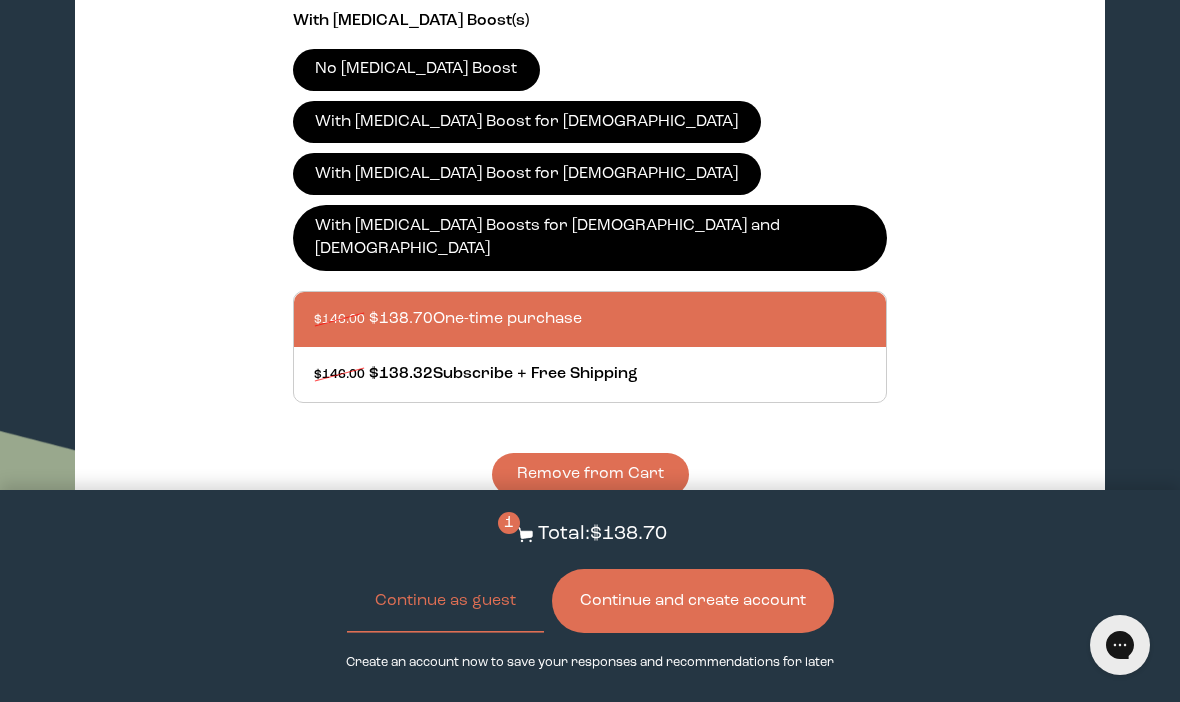 click on "With [MEDICAL_DATA] Boosts for [DEMOGRAPHIC_DATA] and [DEMOGRAPHIC_DATA]" at bounding box center [590, 237] 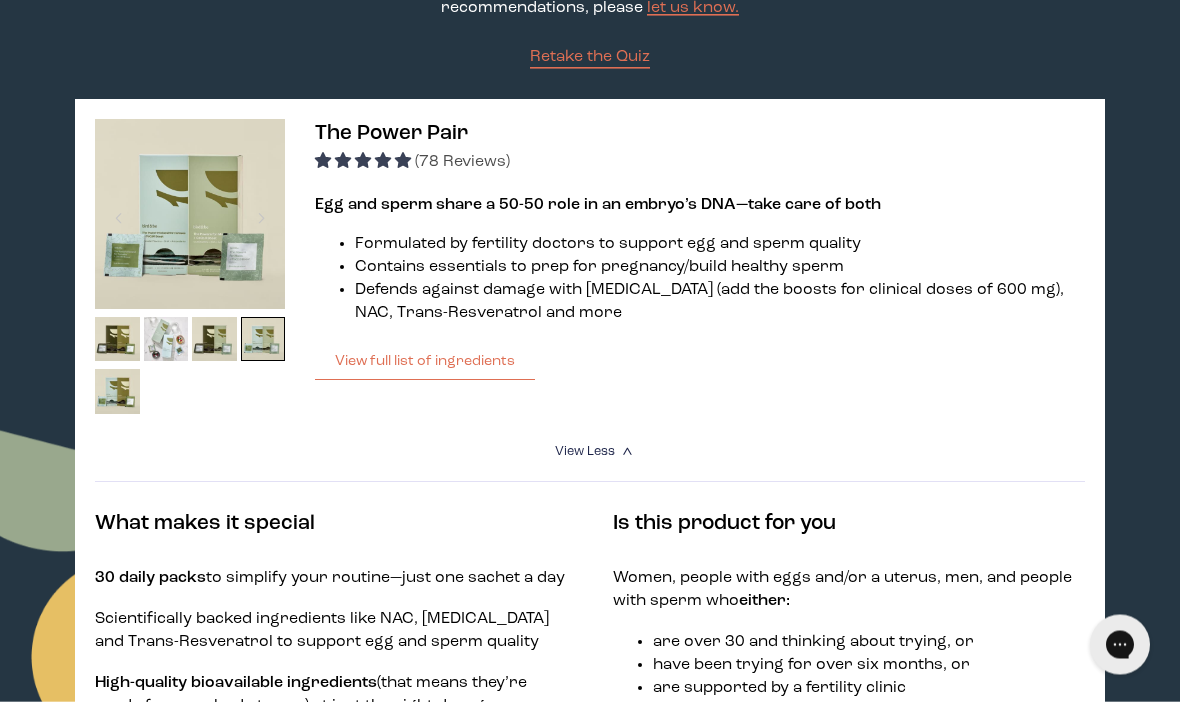 scroll, scrollTop: 0, scrollLeft: 0, axis: both 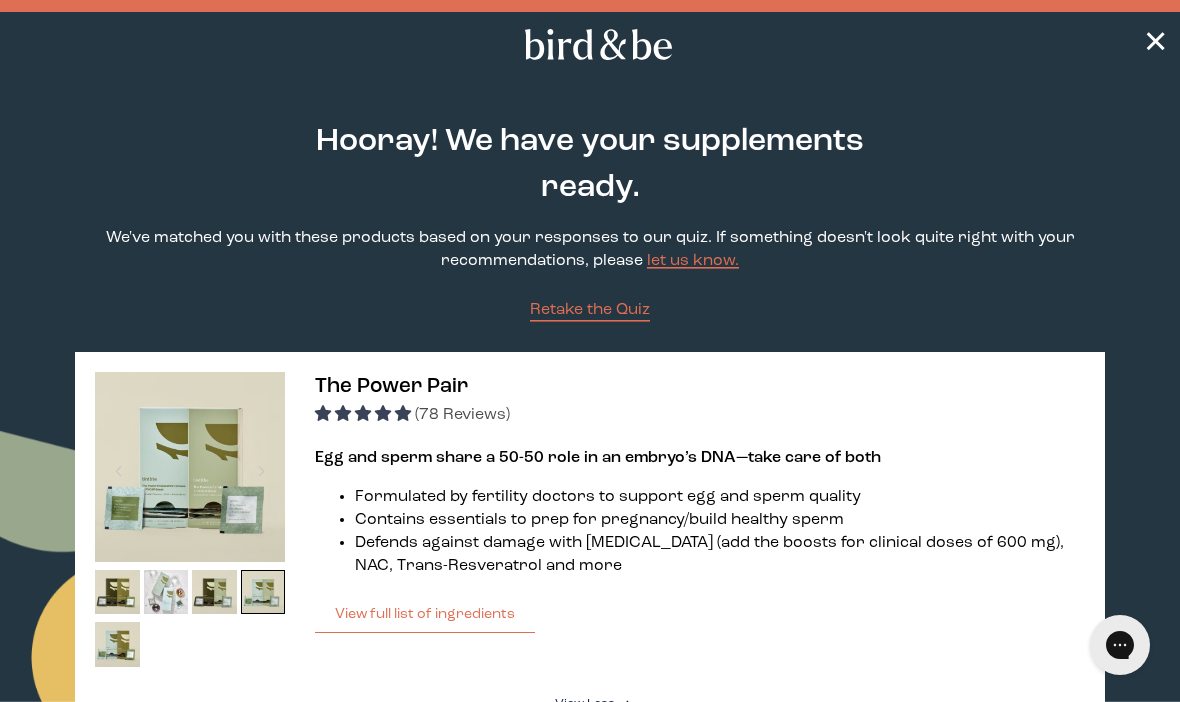 click on "✕" at bounding box center (1155, 44) 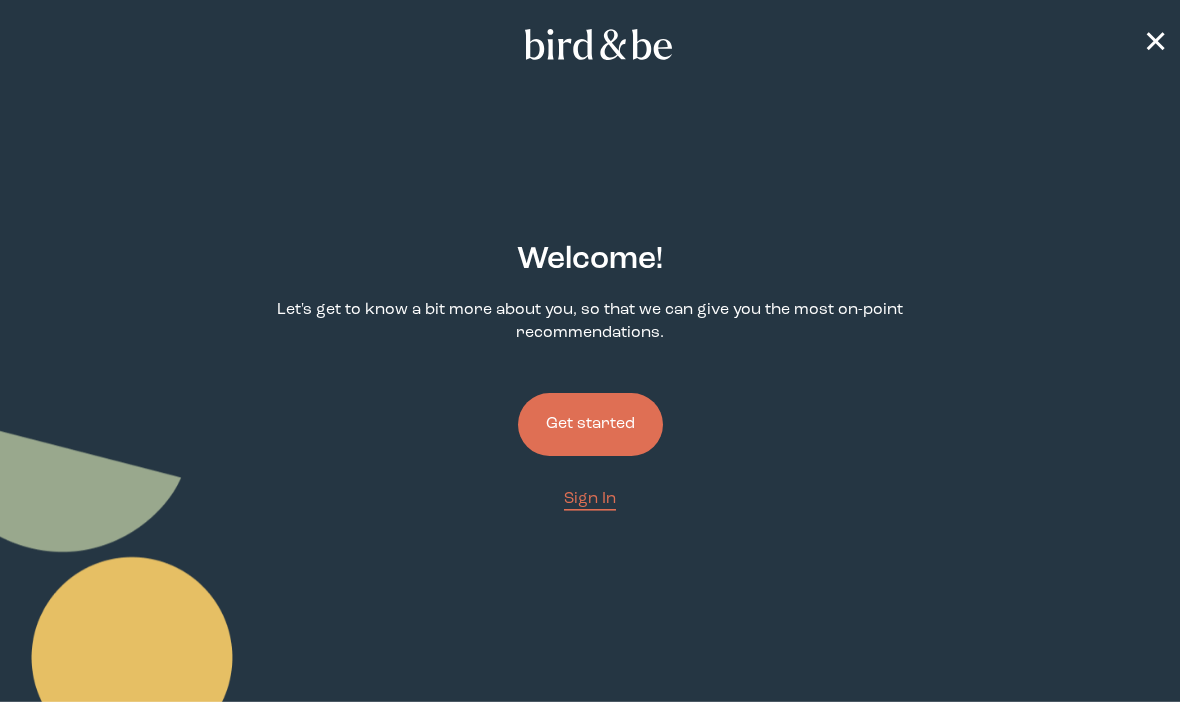 scroll, scrollTop: 0, scrollLeft: 0, axis: both 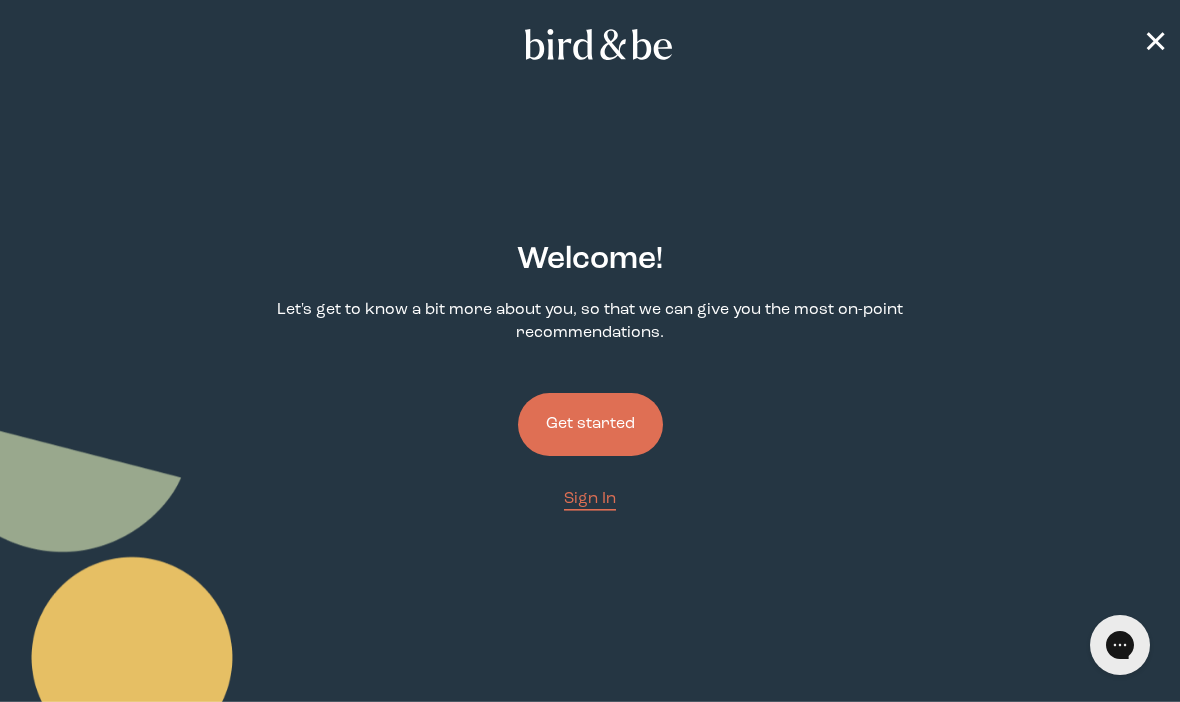 click on "Get started" at bounding box center [590, 424] 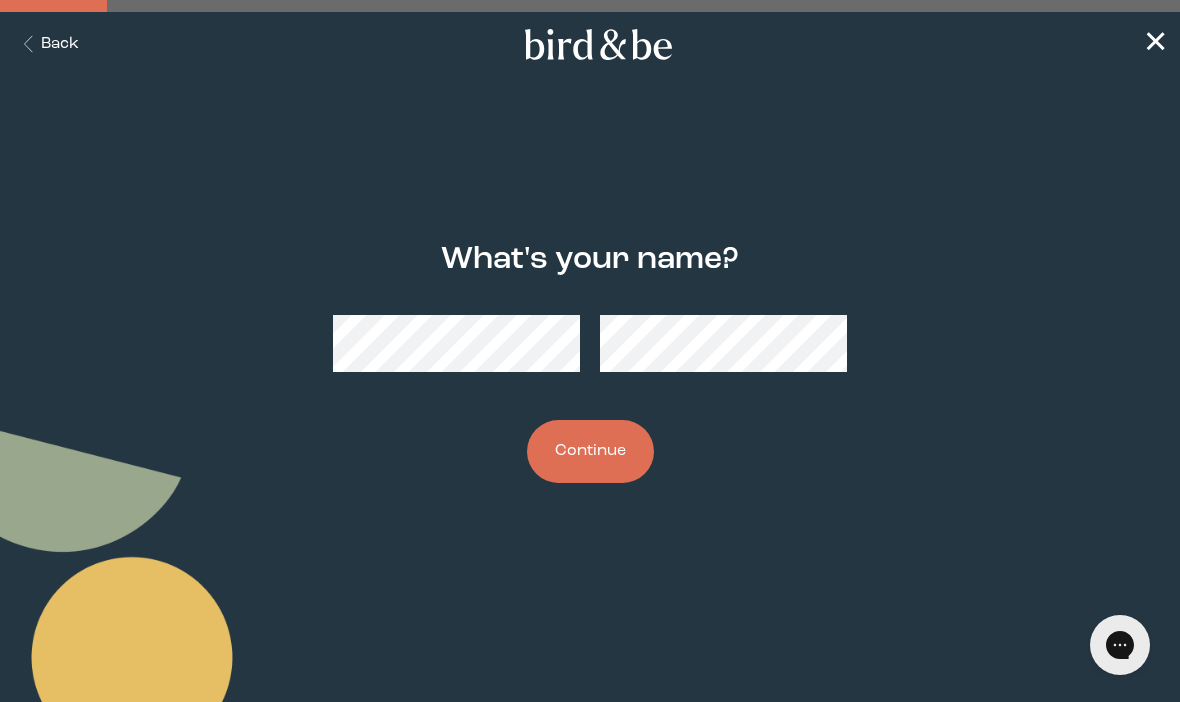 click on "Continue" at bounding box center (590, 451) 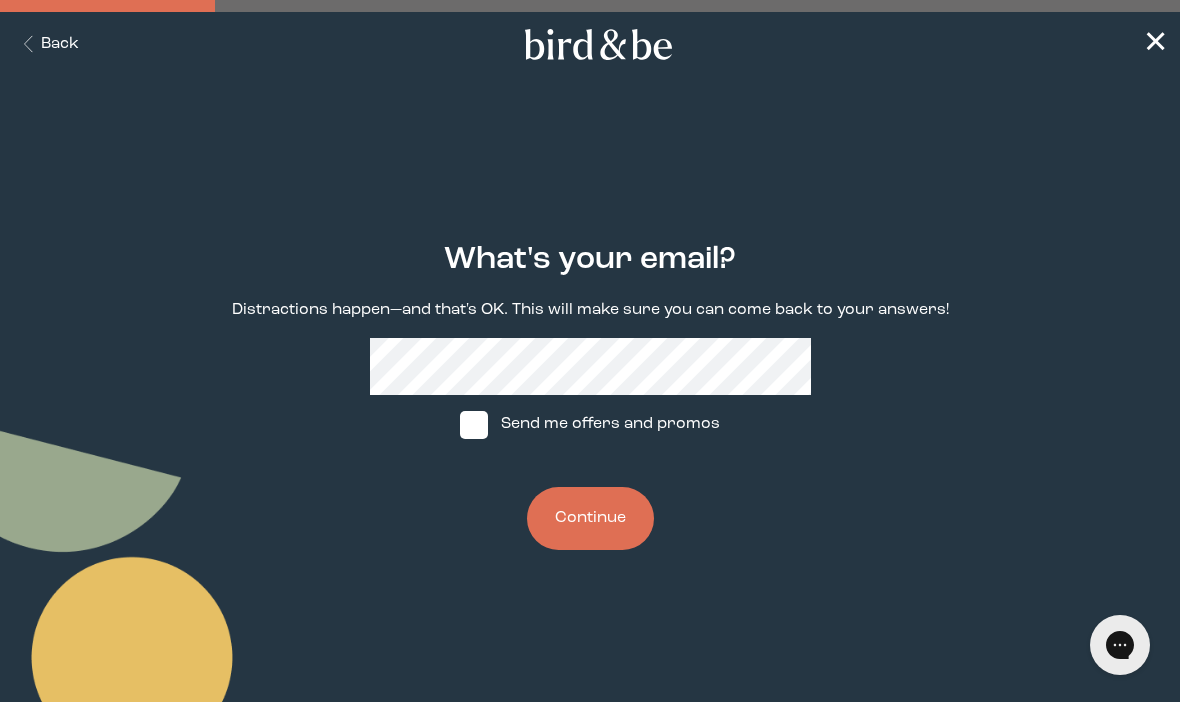 click on "Continue" at bounding box center [590, 518] 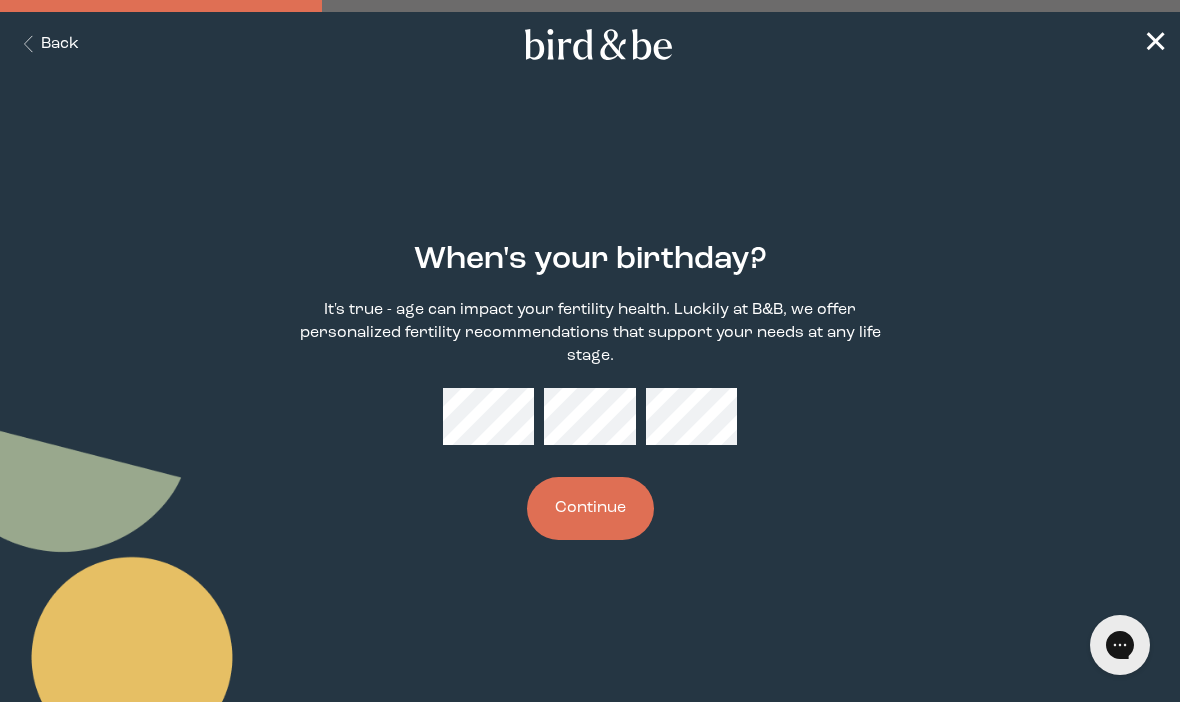 click on "Continue" at bounding box center (590, 508) 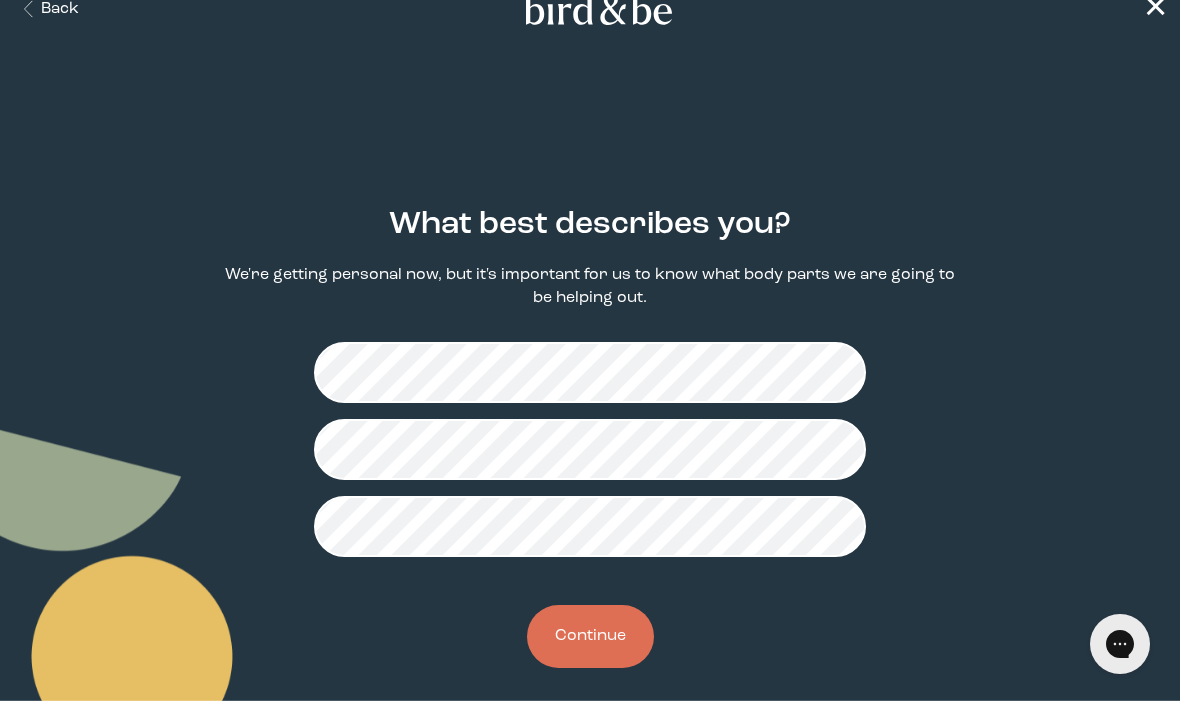 scroll, scrollTop: 57, scrollLeft: 0, axis: vertical 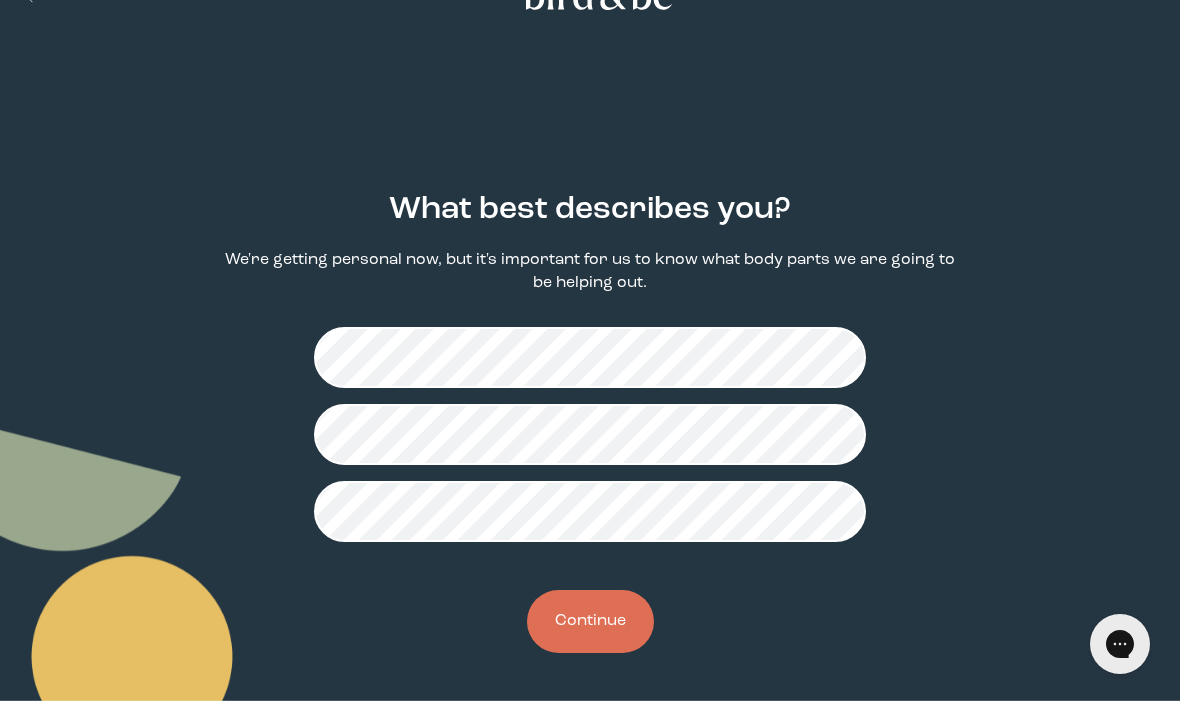 click on "Continue" at bounding box center (590, 622) 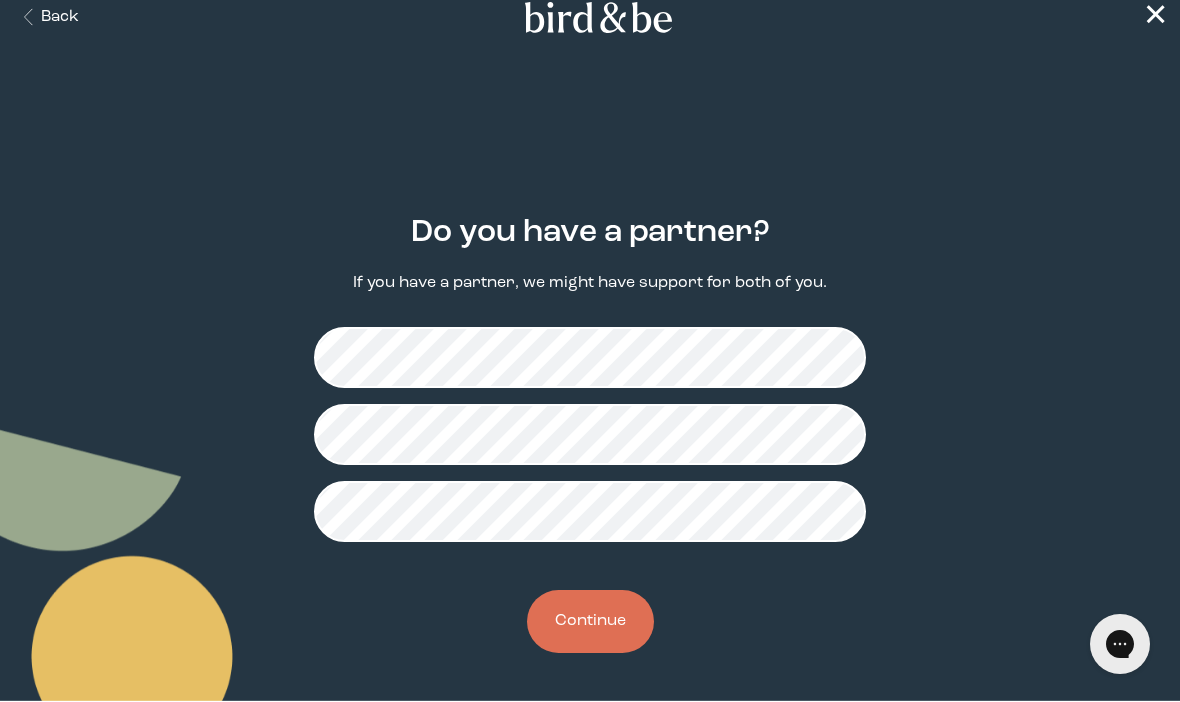 click on "Do you have a partner? If you have a partner, we might have support for both of you. Continue" at bounding box center [590, 435] 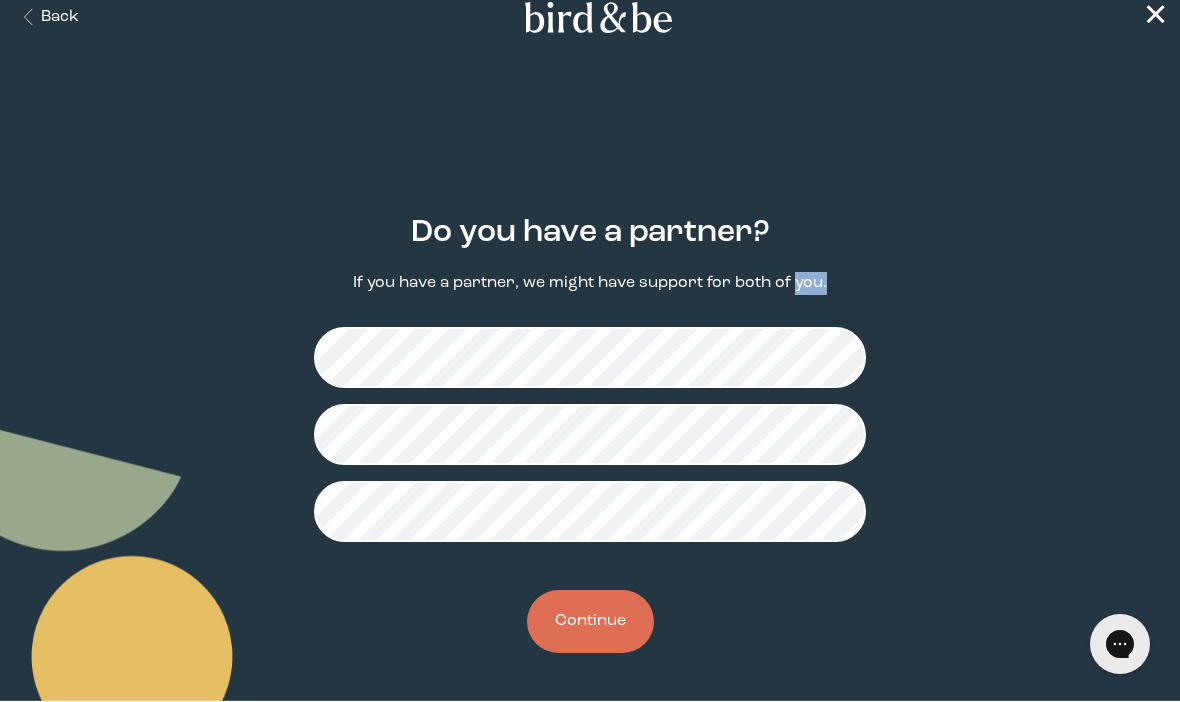 click on "Do you have a partner? If you have a partner, we might have support for both of you. Continue" at bounding box center (590, 435) 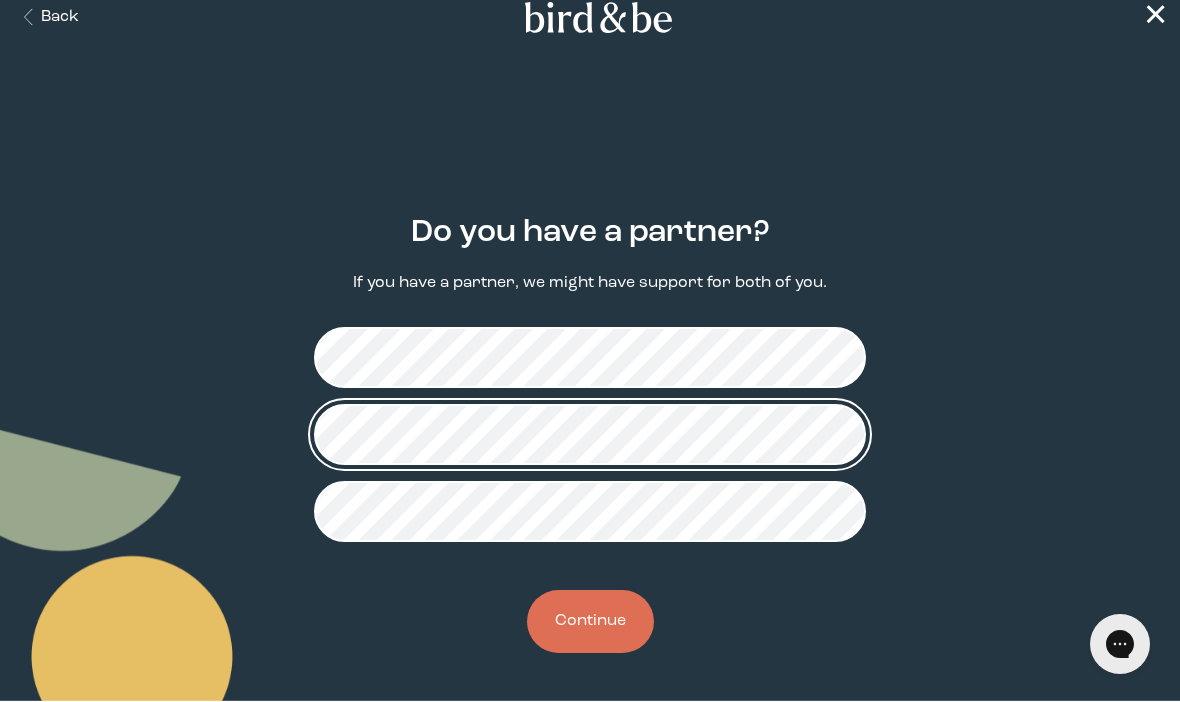 scroll, scrollTop: 0, scrollLeft: 0, axis: both 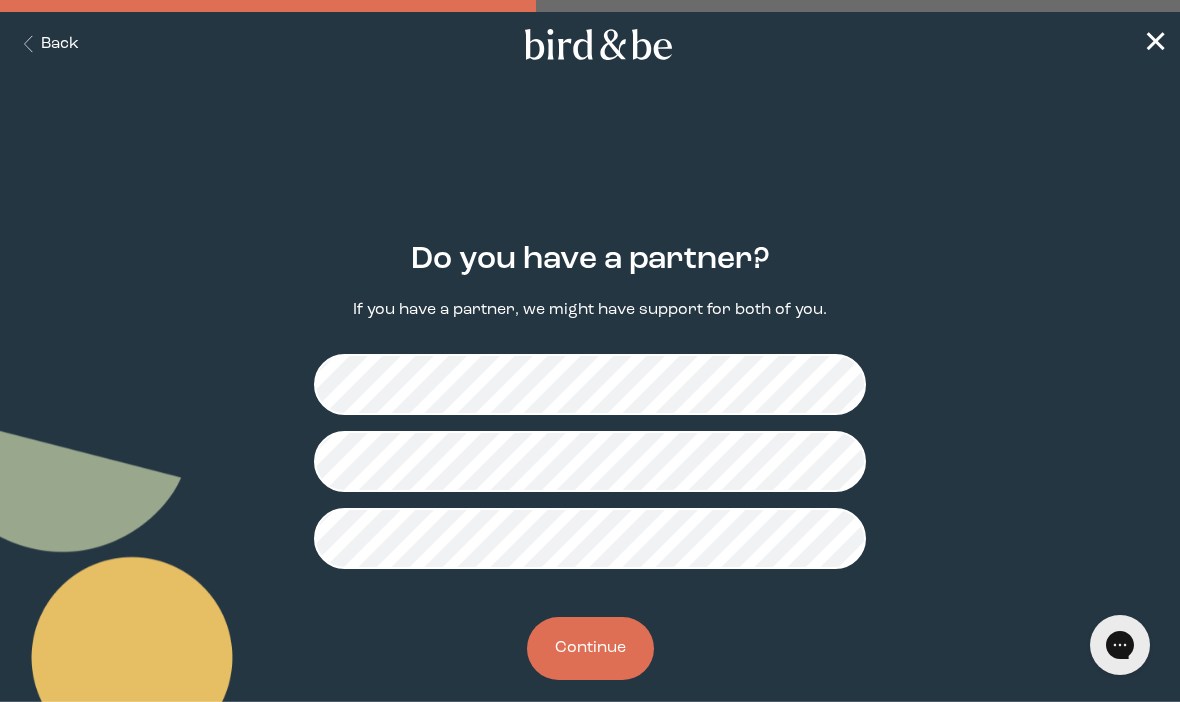 click on "Back" at bounding box center [47, 44] 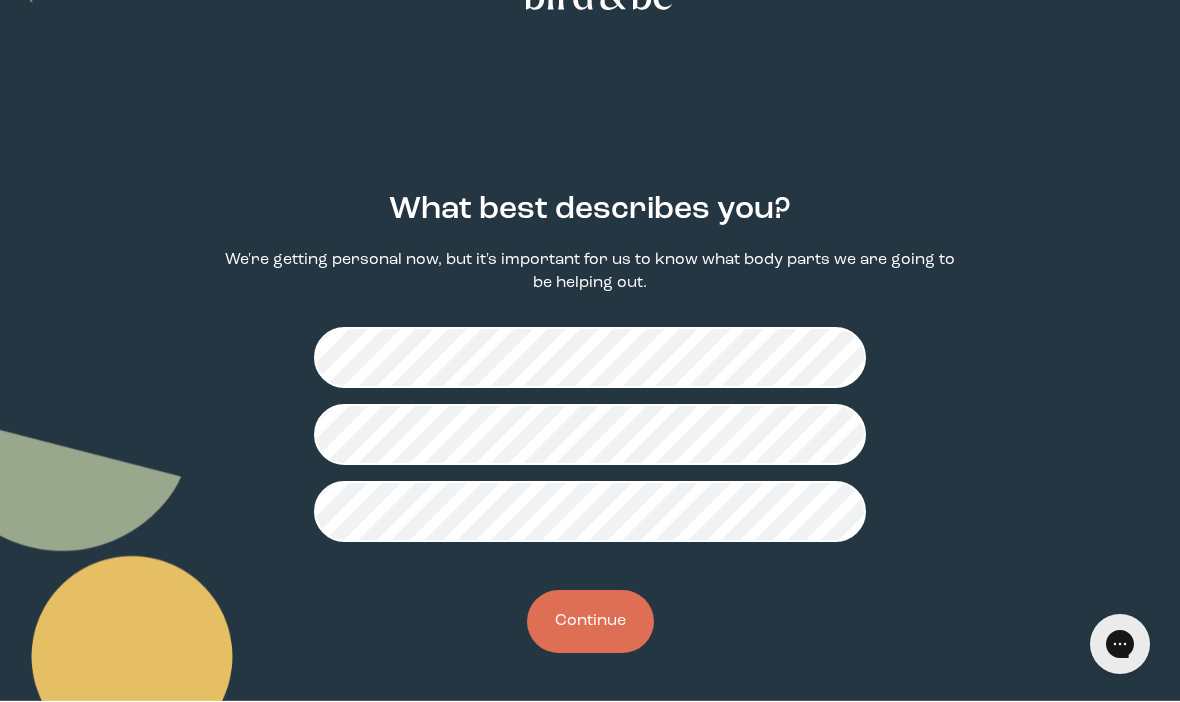click on "Continue" at bounding box center (590, 622) 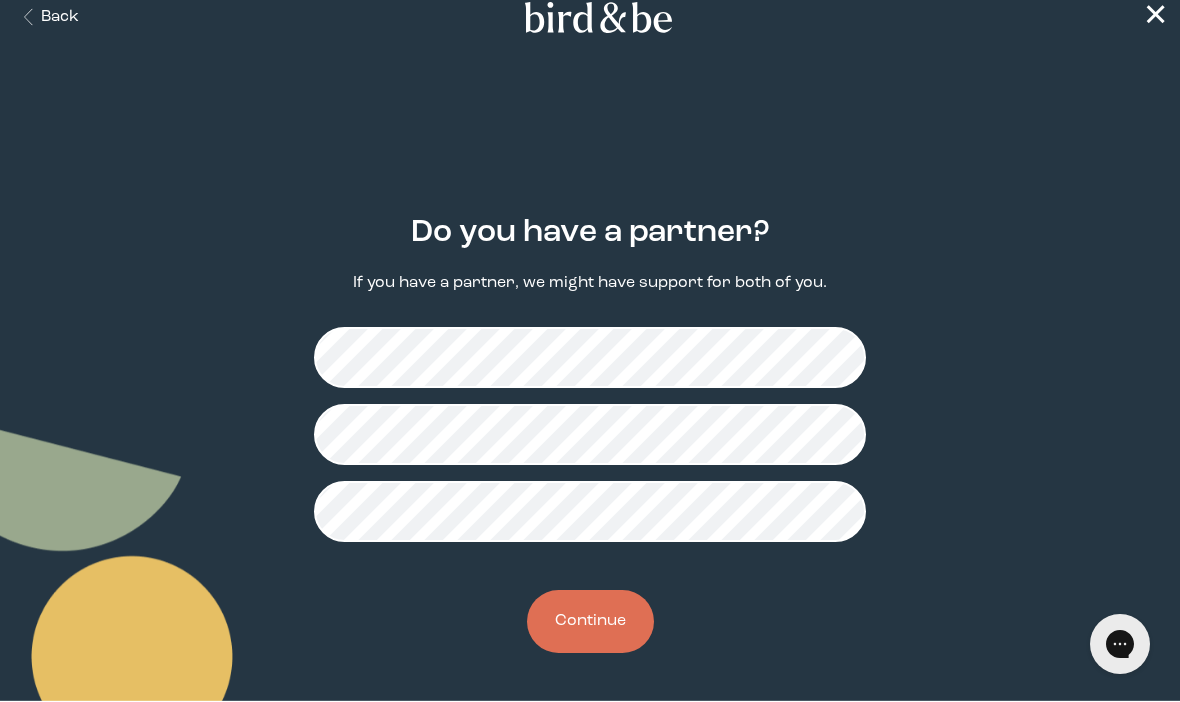 click on "Continue" at bounding box center (590, 622) 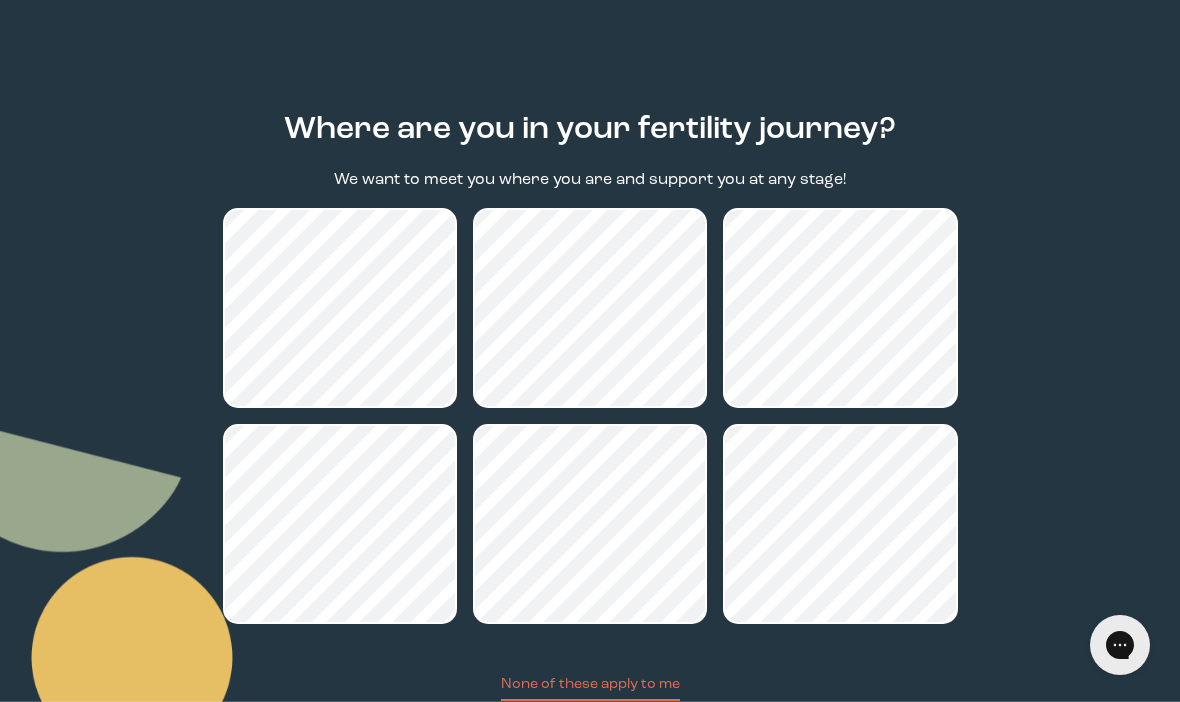 scroll, scrollTop: 135, scrollLeft: 0, axis: vertical 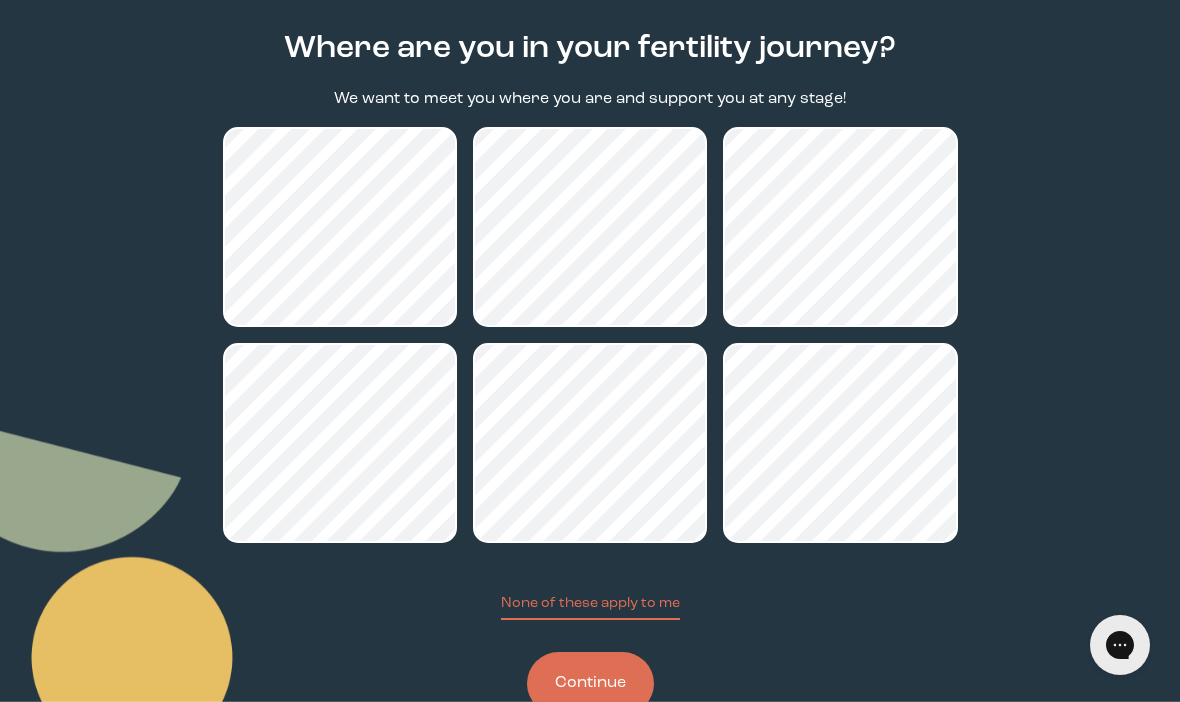 click on "Continue" at bounding box center [590, 683] 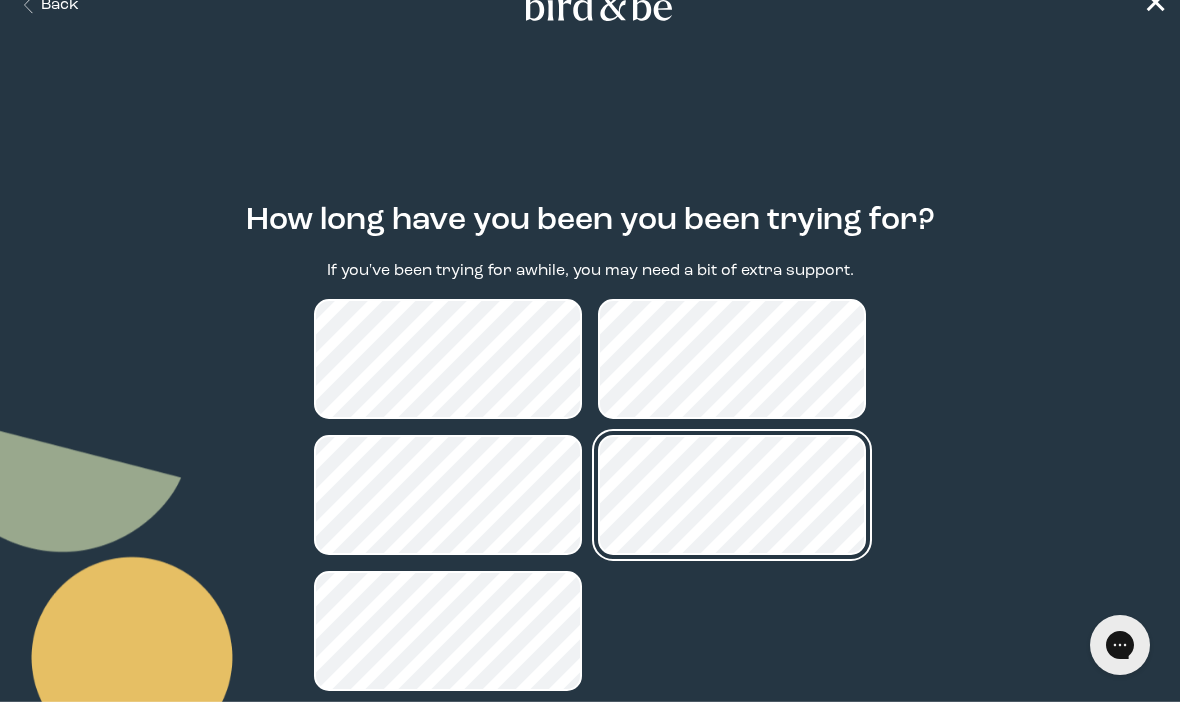 scroll, scrollTop: 108, scrollLeft: 0, axis: vertical 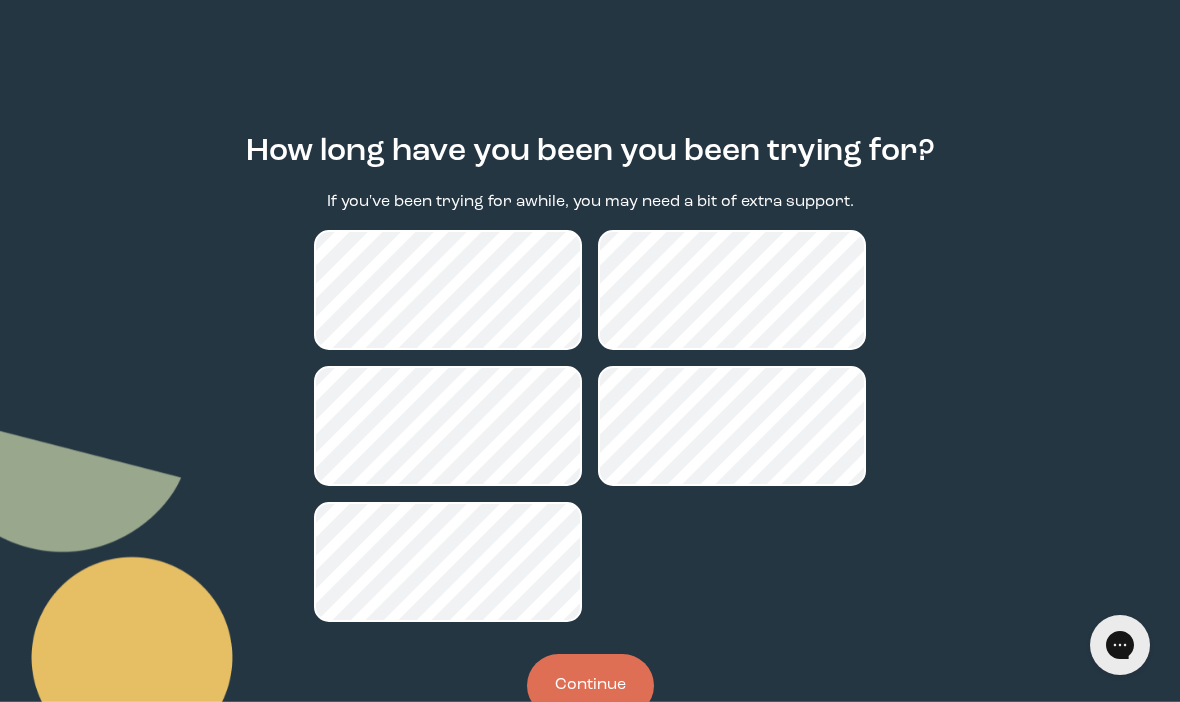 click on "Continue" at bounding box center (590, 685) 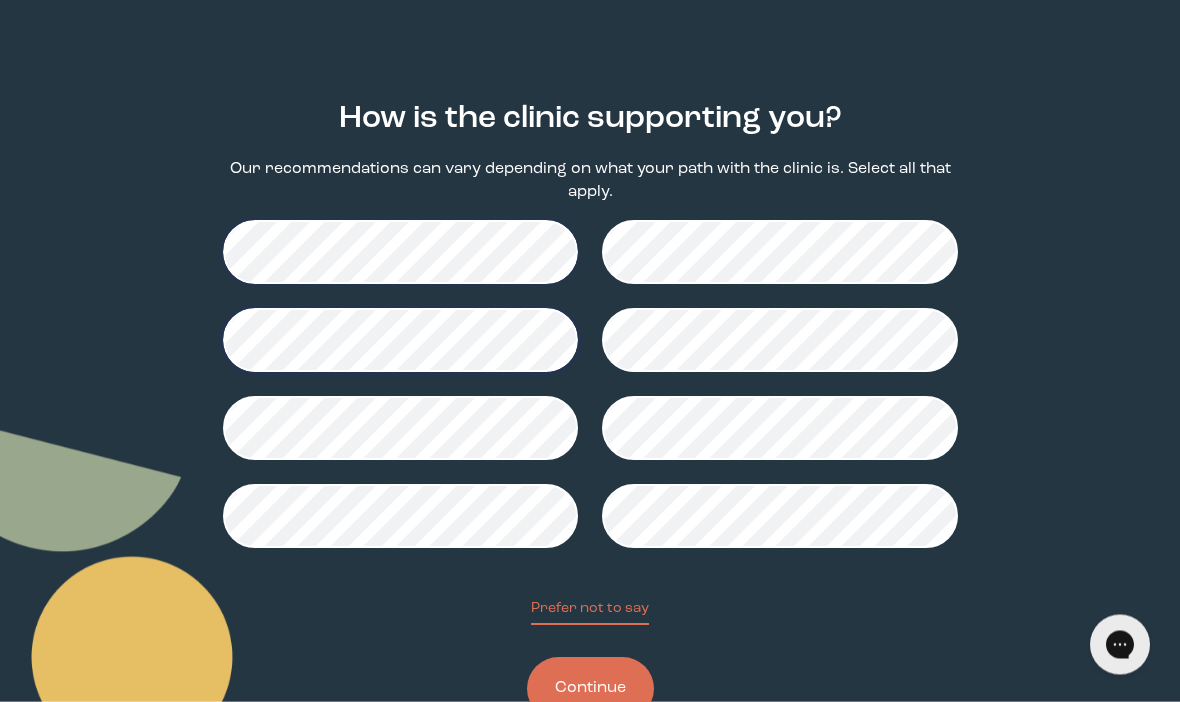 scroll, scrollTop: 141, scrollLeft: 0, axis: vertical 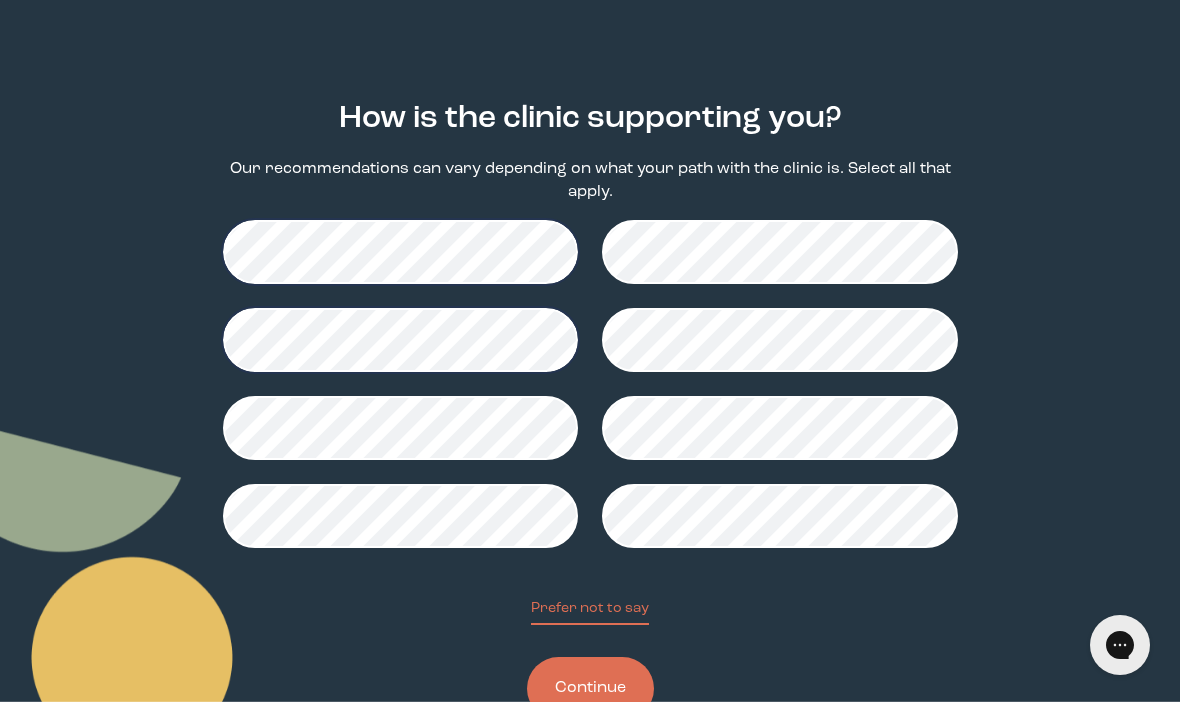 click on "Continue" at bounding box center [590, 688] 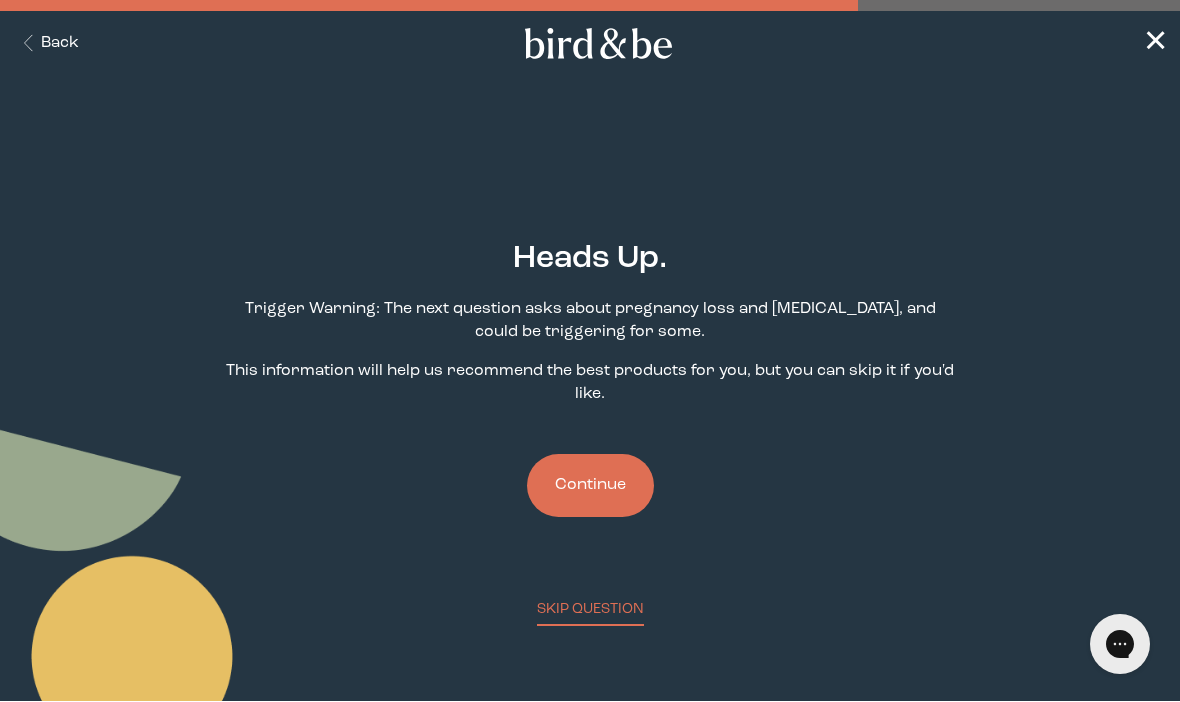 click on "Continue" at bounding box center (590, 486) 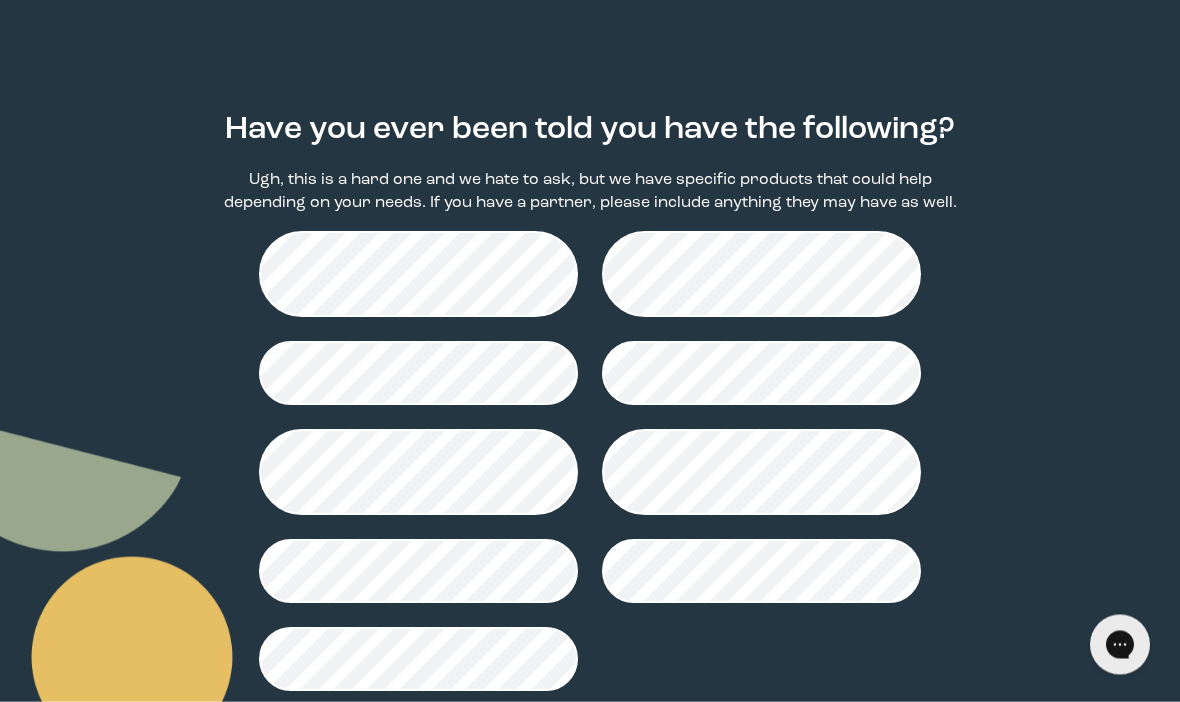 scroll, scrollTop: 130, scrollLeft: 0, axis: vertical 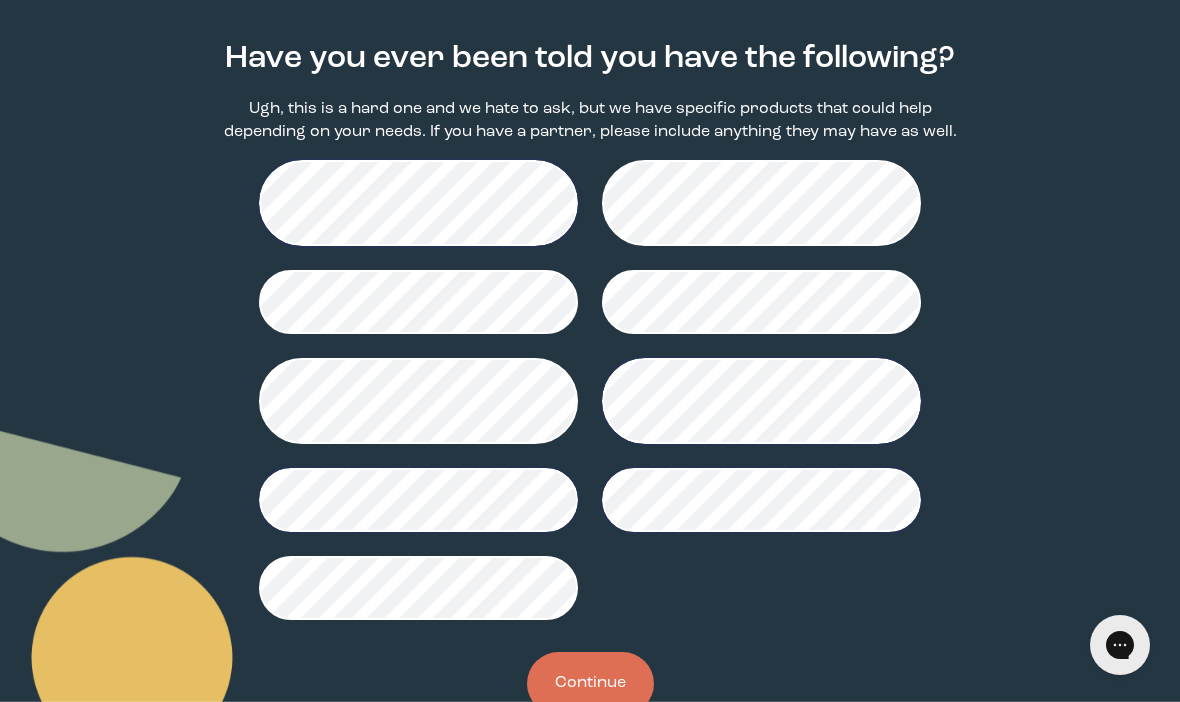 click on "Continue" at bounding box center [590, 683] 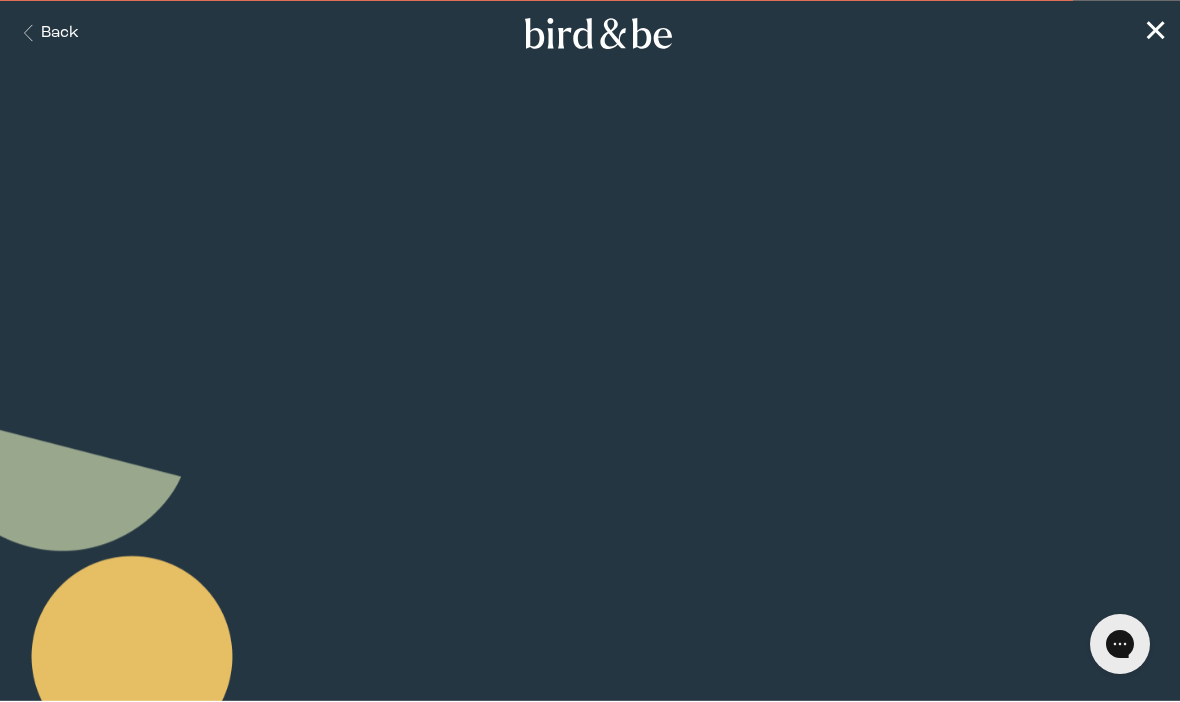 scroll, scrollTop: 41, scrollLeft: 0, axis: vertical 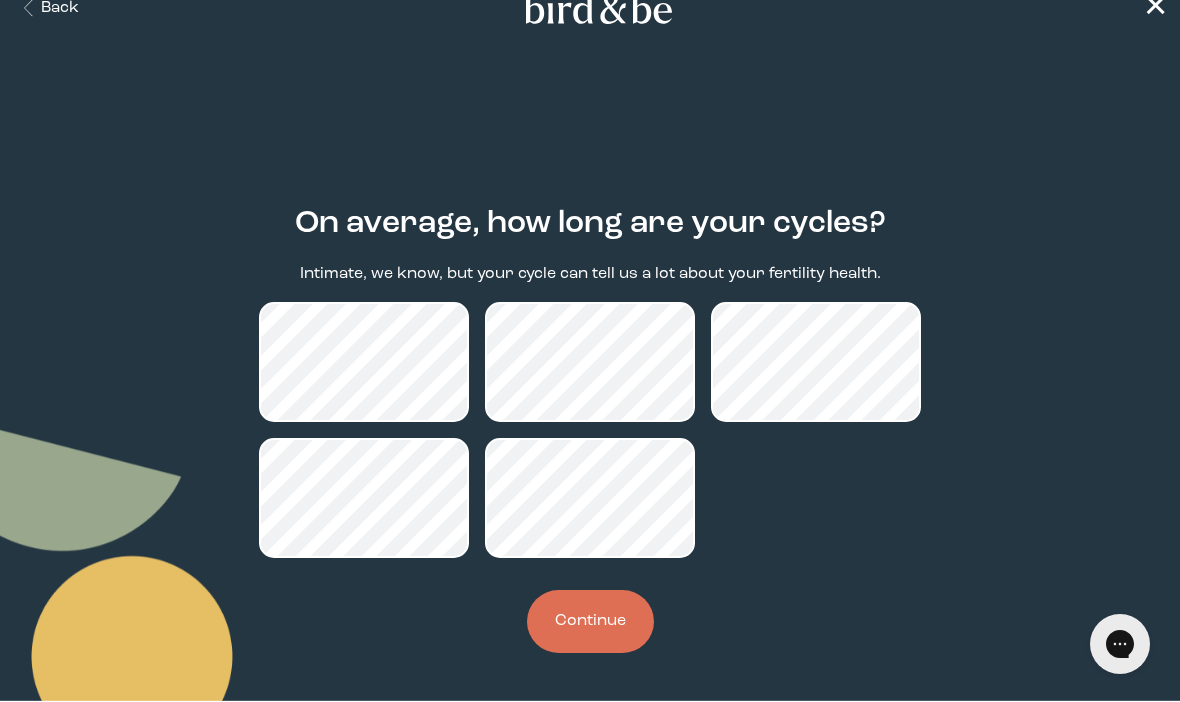 click on "Continue" at bounding box center (590, 622) 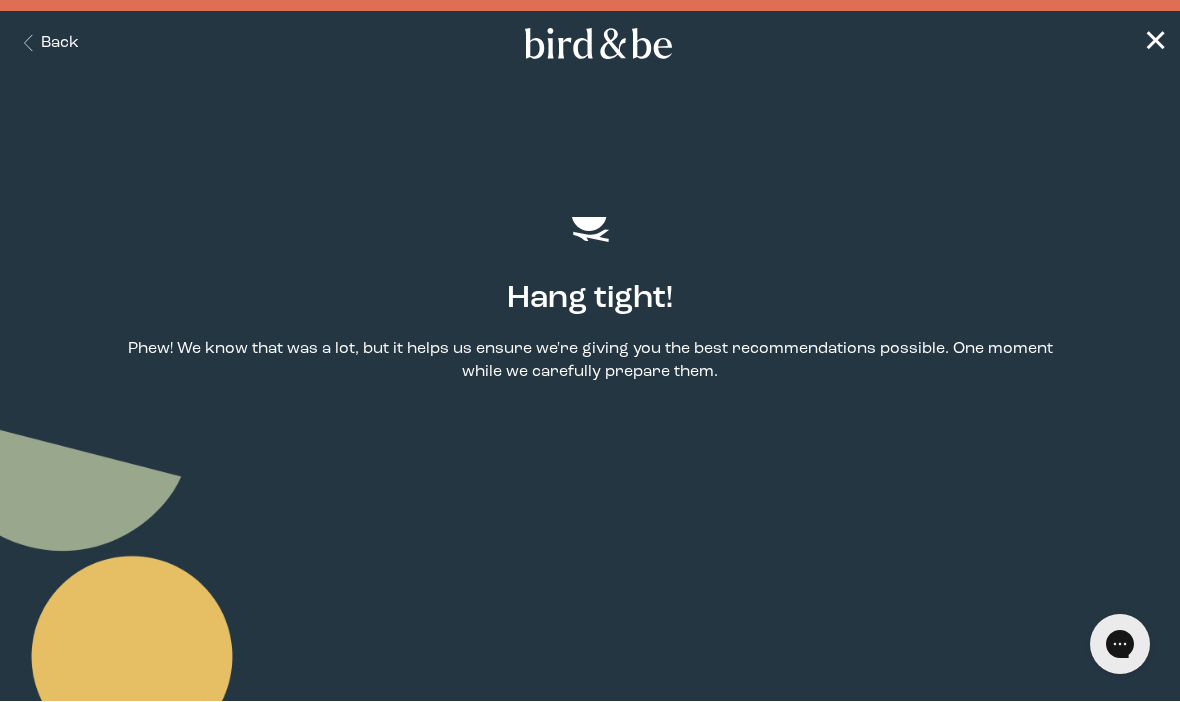 scroll, scrollTop: 0, scrollLeft: 0, axis: both 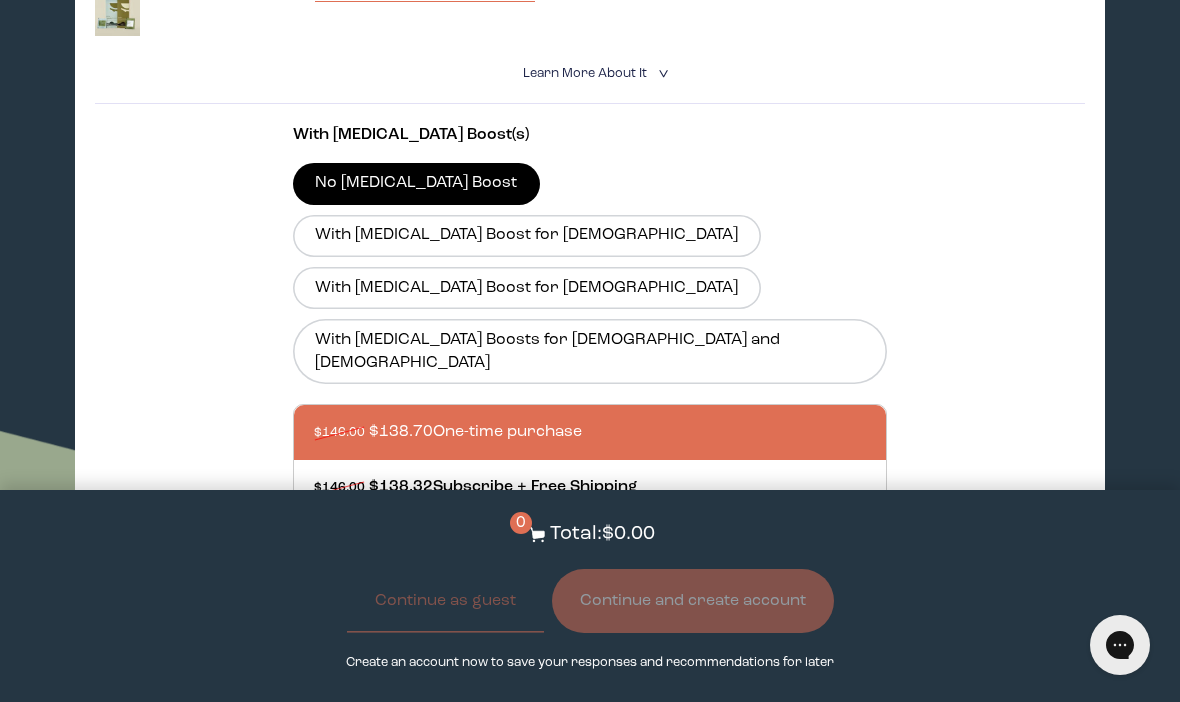 click on "Add to Cart - $138.70" at bounding box center (590, 587) 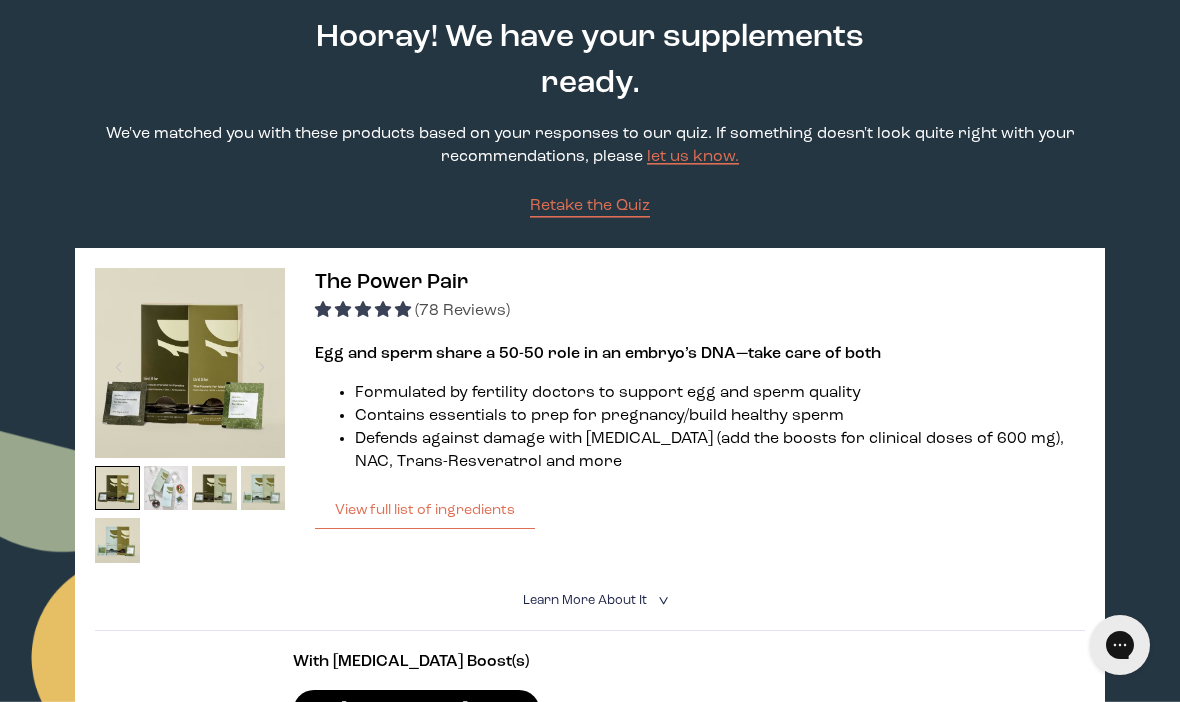 scroll, scrollTop: 0, scrollLeft: 0, axis: both 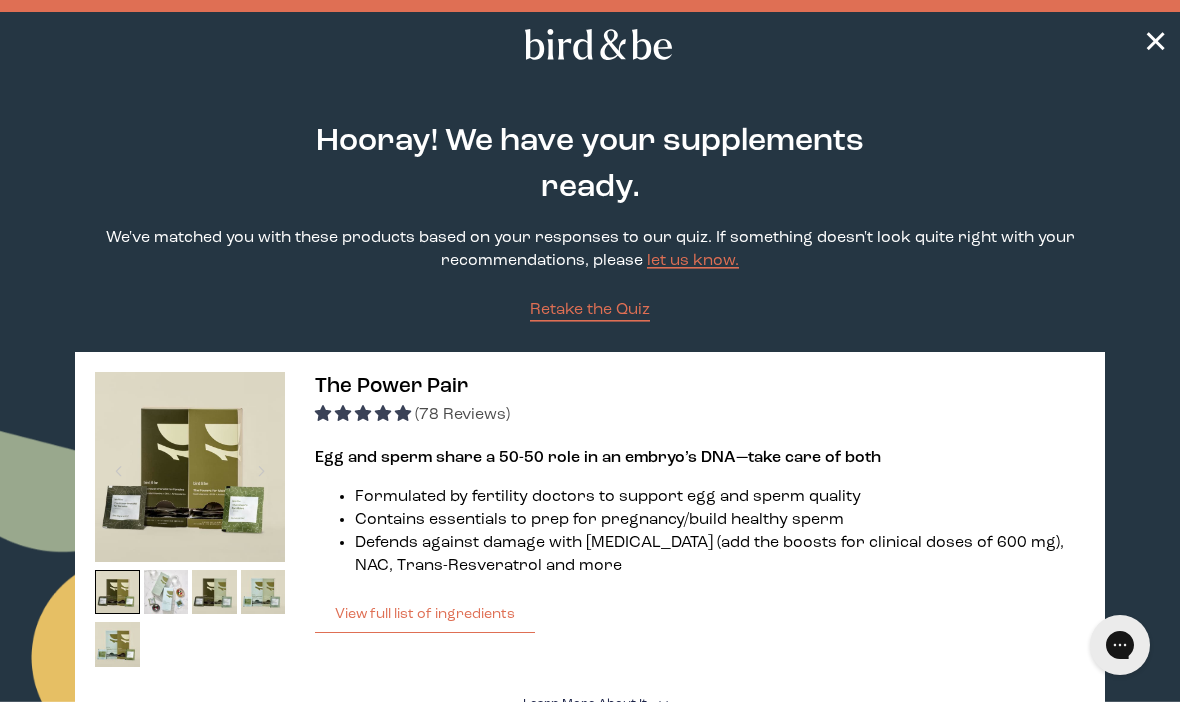 click on "✕" at bounding box center (1155, 44) 